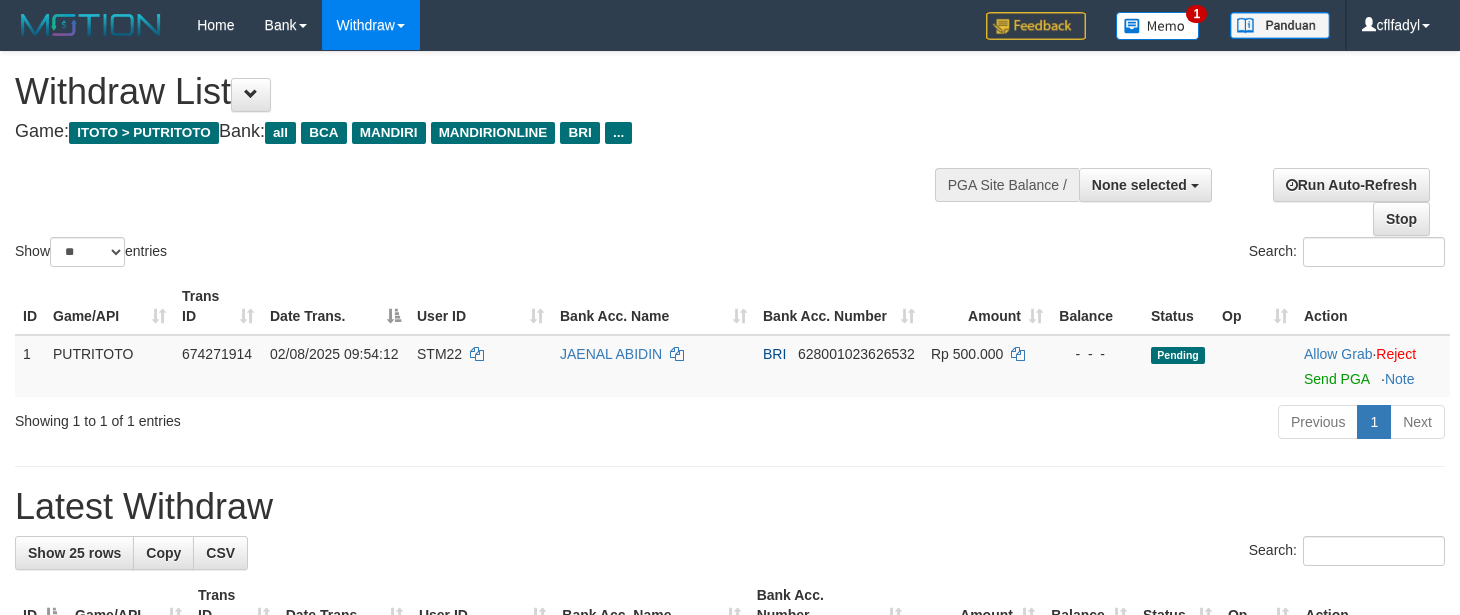 select 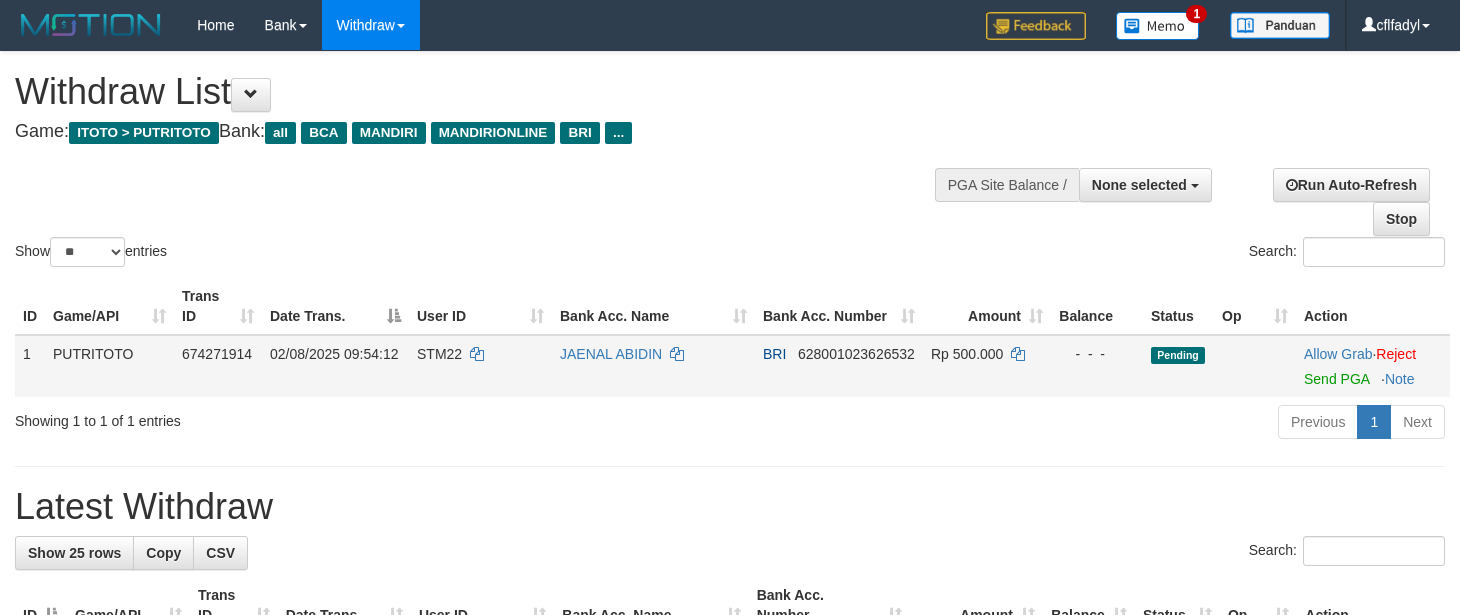 click at bounding box center [1373, 366] 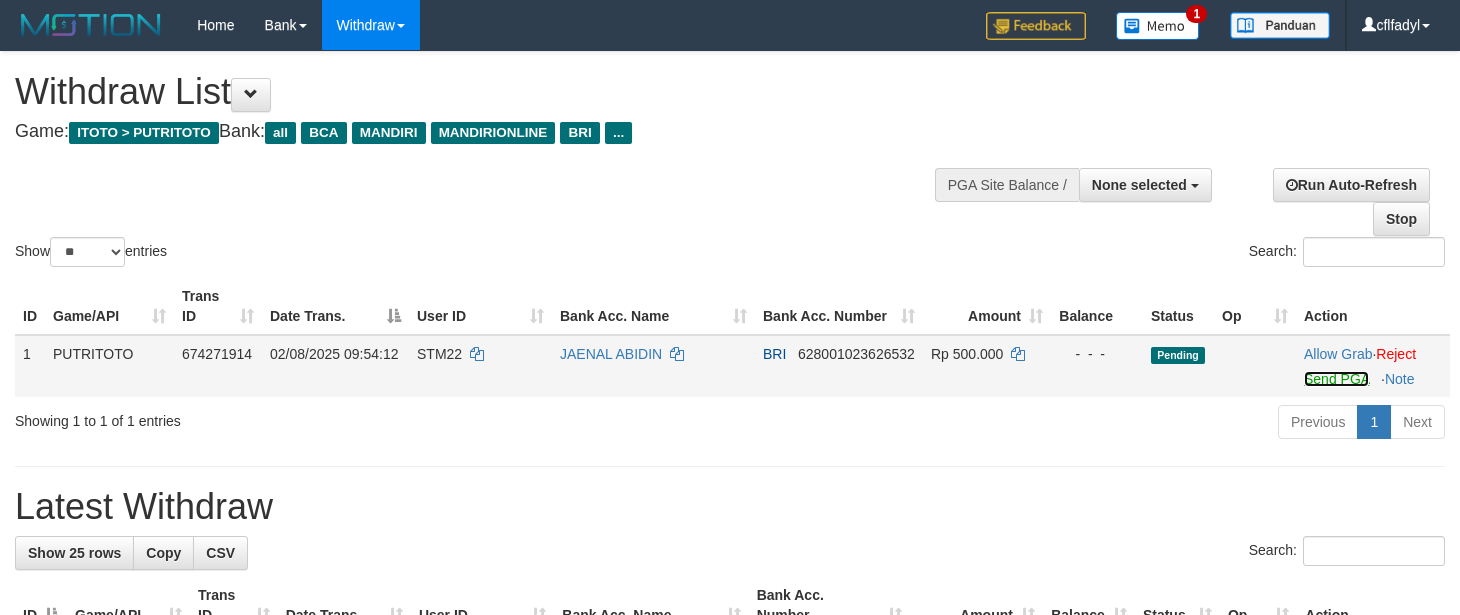 click on "Send PGA" at bounding box center (1336, 379) 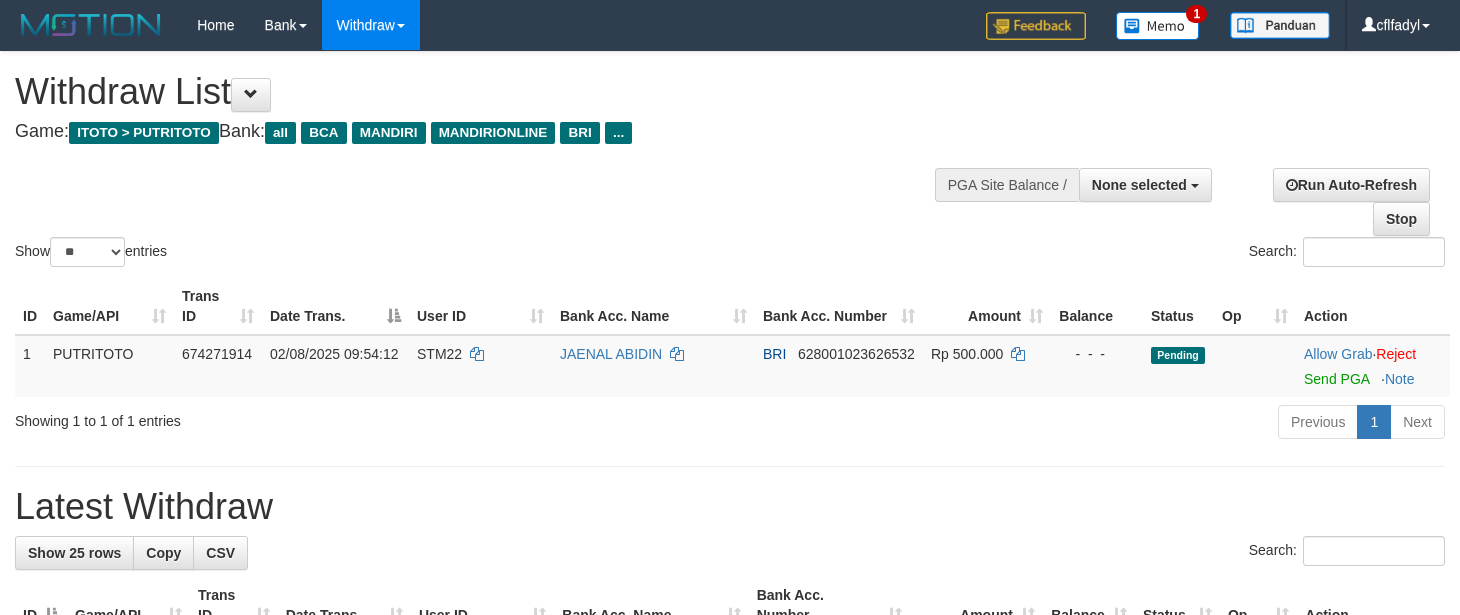 click on "Previous 1 Next" at bounding box center [1034, 424] 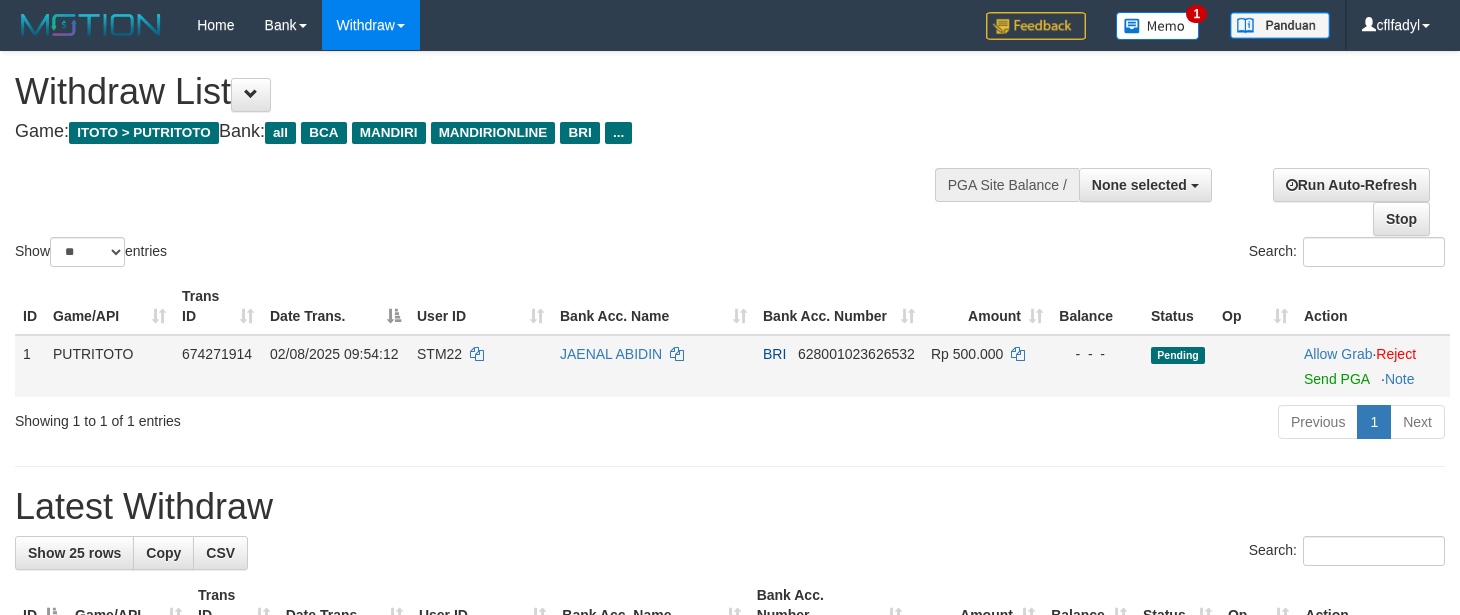 click on "JAENAL ABIDIN" at bounding box center [653, 366] 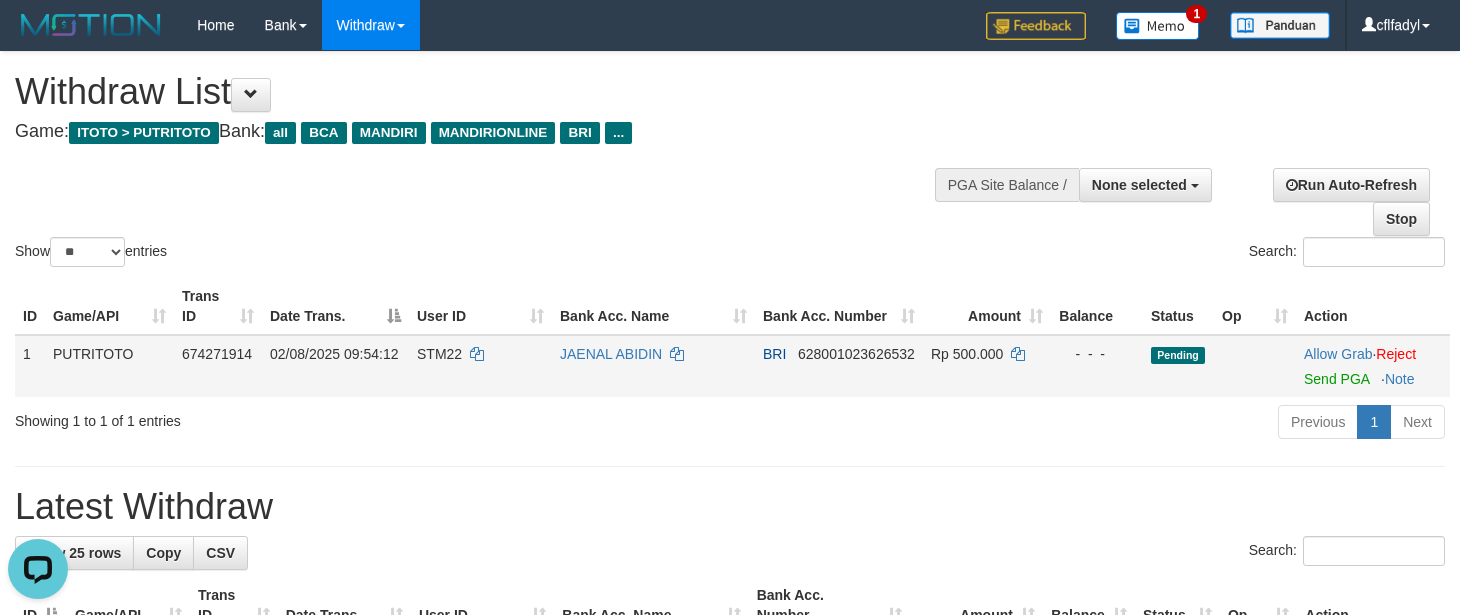click on "JAENAL ABIDIN" at bounding box center (653, 366) 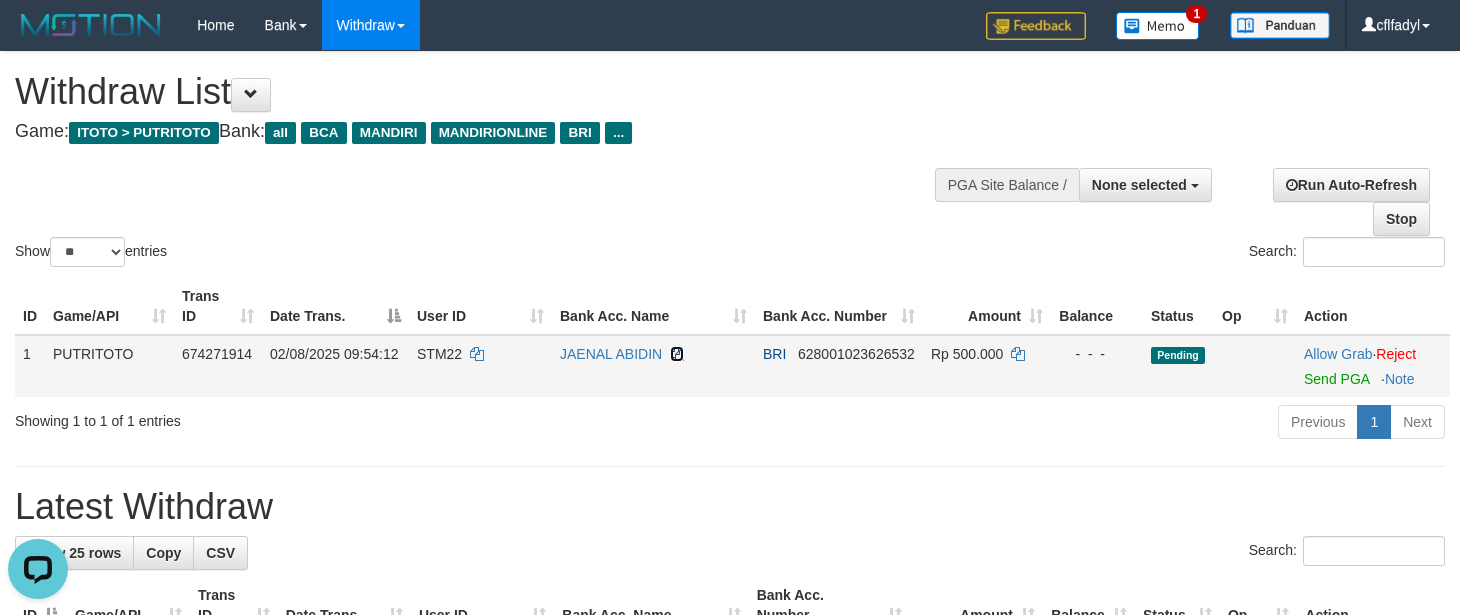 click at bounding box center (677, 354) 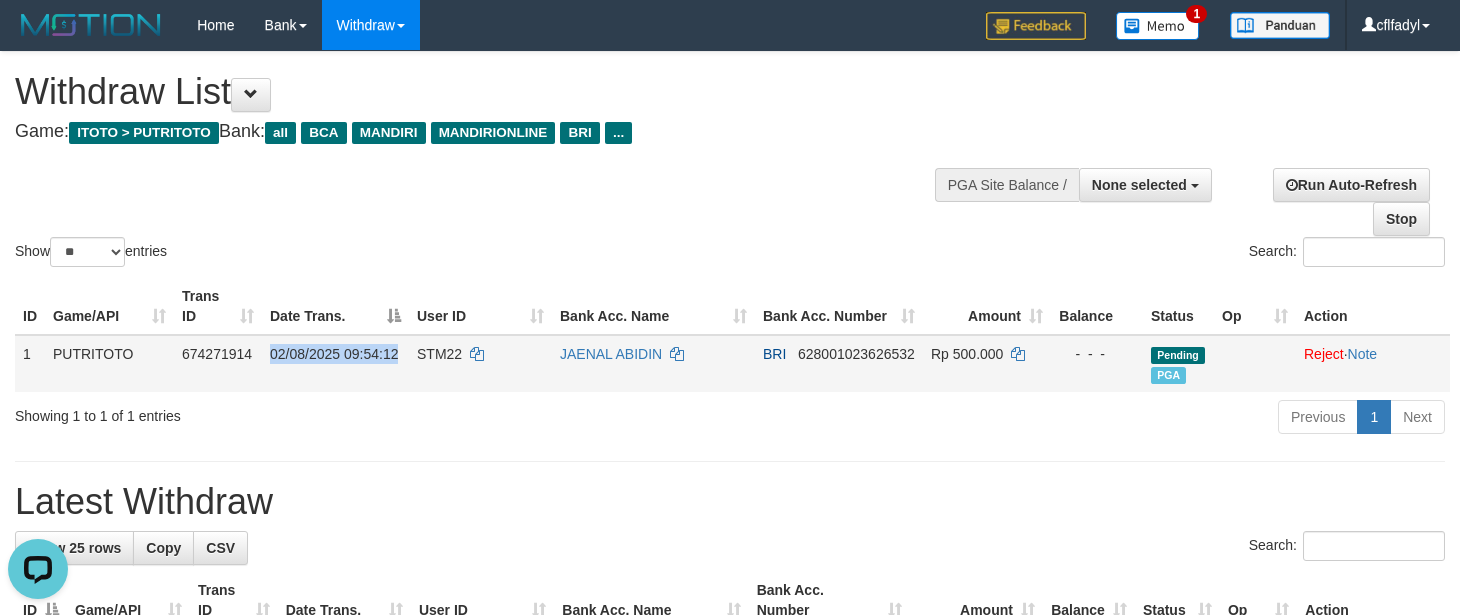 click on "STM22" at bounding box center (439, 354) 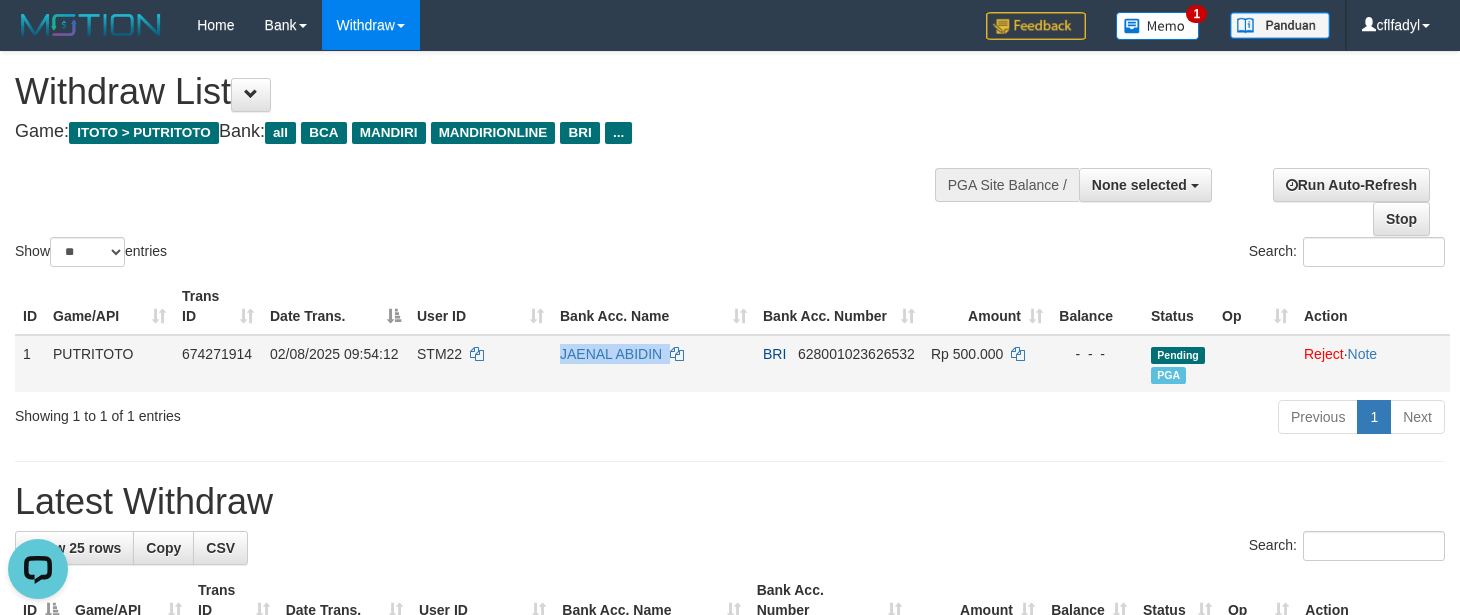 copy on "JAENAL ABIDIN" 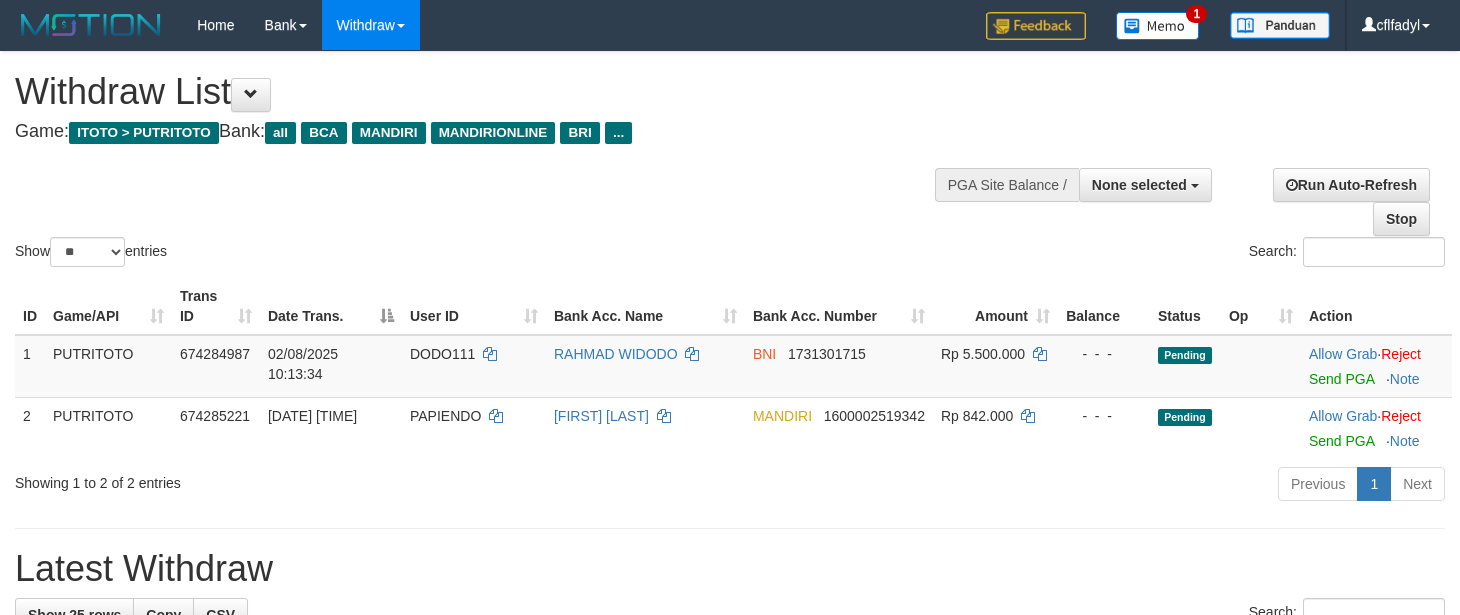 select 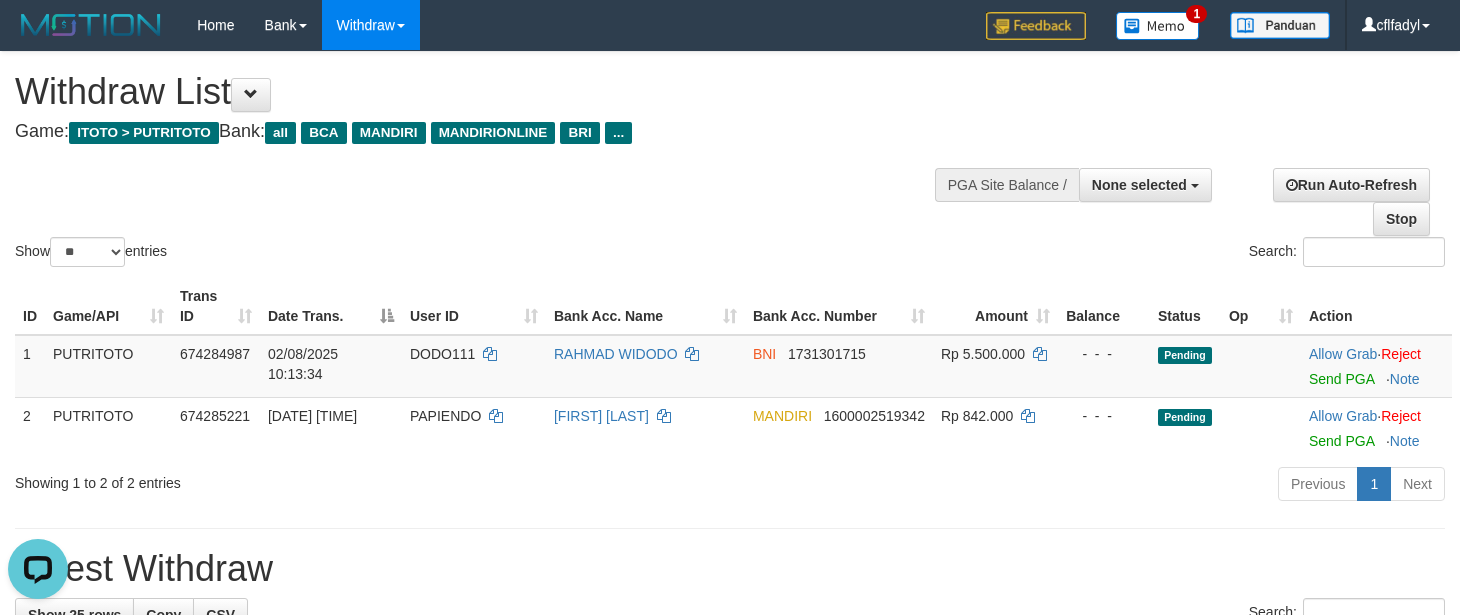 scroll, scrollTop: 0, scrollLeft: 0, axis: both 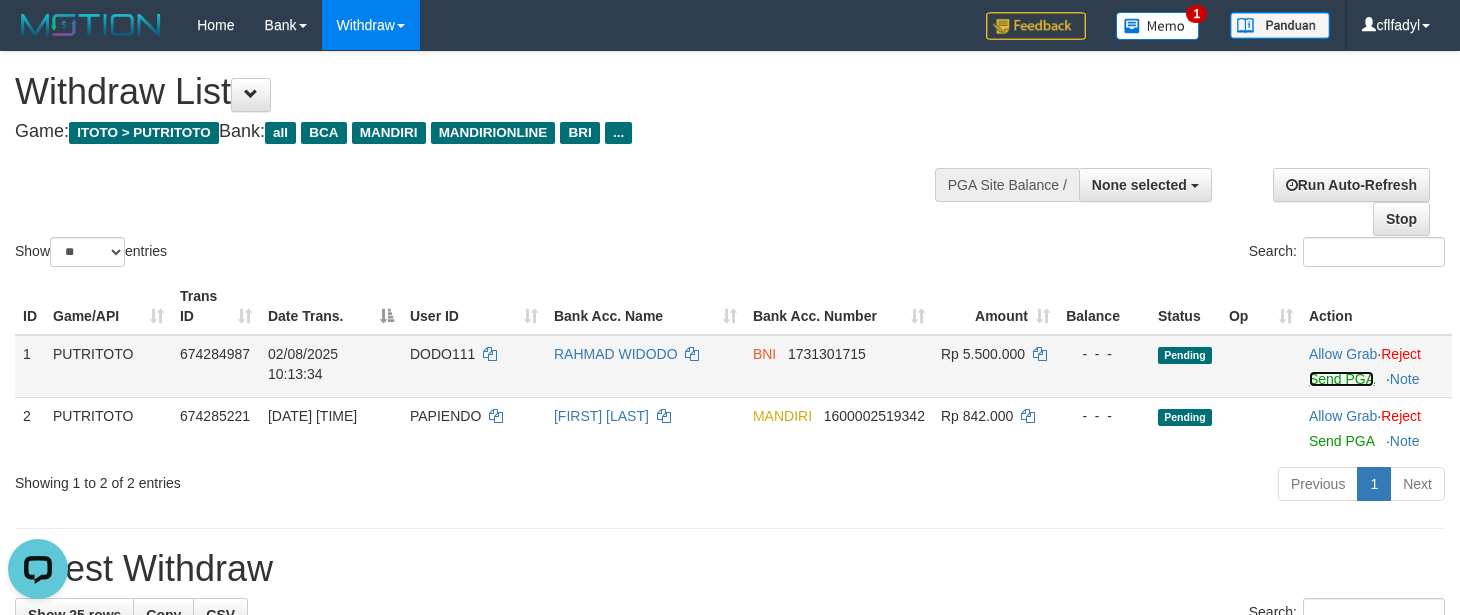 click on "Send PGA" at bounding box center [1341, 379] 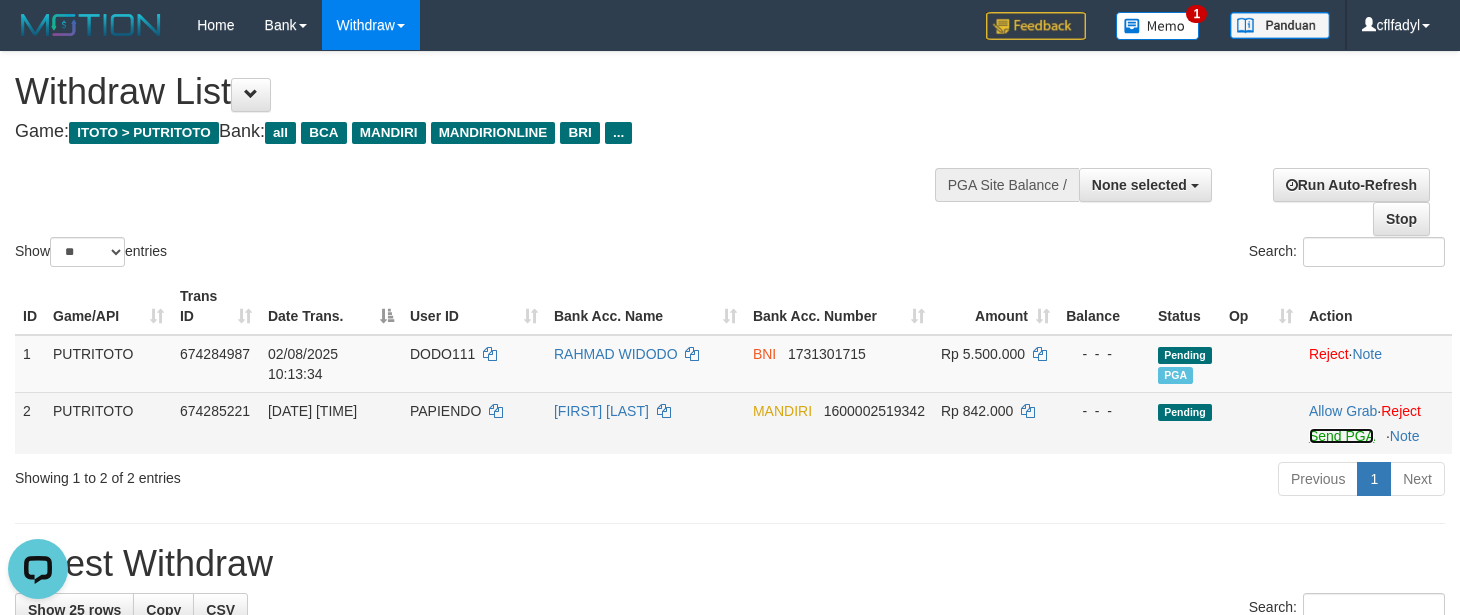 click on "Send PGA" at bounding box center [1341, 436] 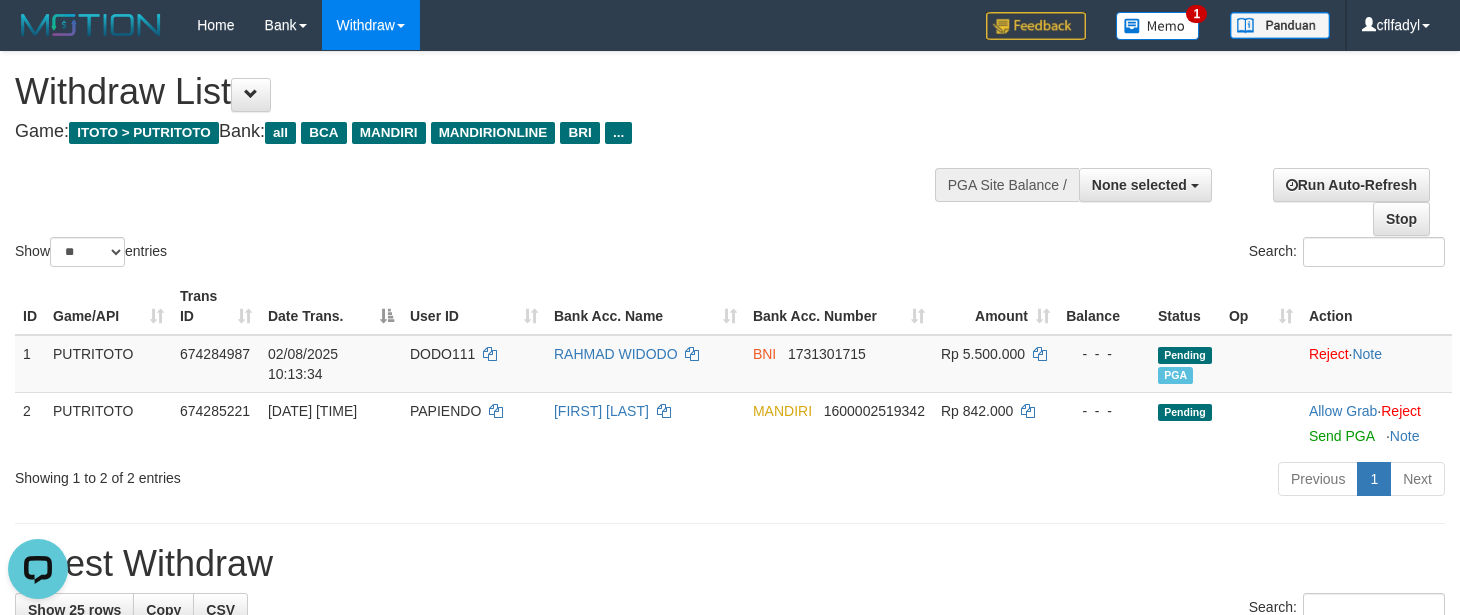 click on "ID Game/API Trans ID Date Trans. User ID Bank Acc. Name Bank Acc. Number Amount Balance Status Op Action
1 PUTRITOTO 674284987 02/08/2025 10:13:34 DODO111    RAHMAD WIDODO    BNI     1731301715 Rp 5.500.000    -  -  - Pending   PGA Allow Grab   ·    Reject Send PGA     ·    Note 2 PUTRITOTO 674285221 02/08/2025 10:13:52 PAPIENDO    HENDRY ANAKOTTA    MANDIRI     1600002519342 Rp 842.000    -  -  - Pending Allow Grab   ·    Reject Send PGA     ·    Note Processing..." at bounding box center [730, 366] 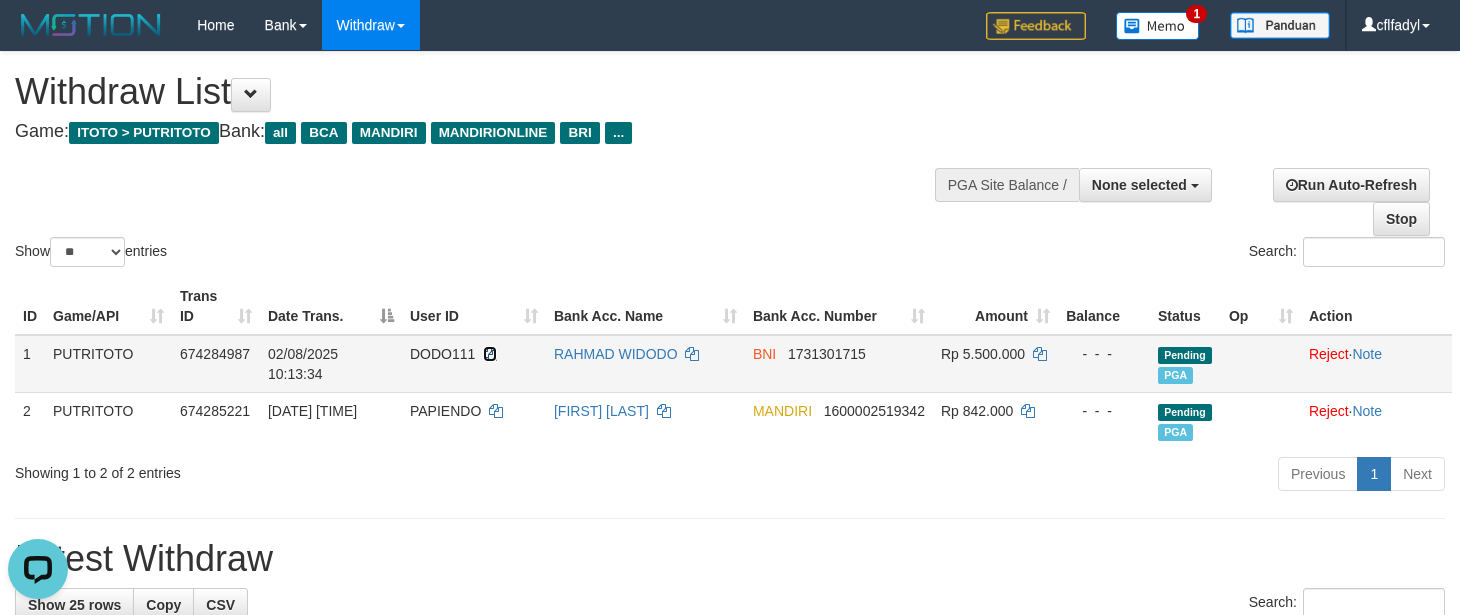 click at bounding box center (490, 354) 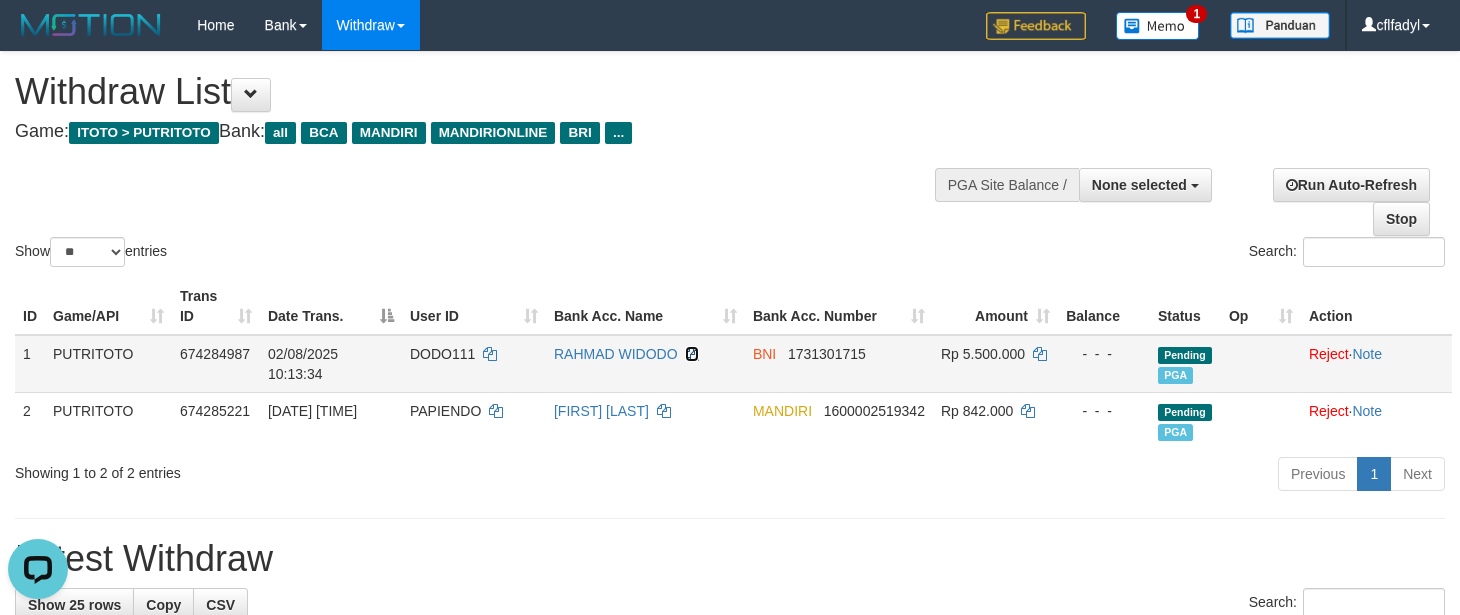 click at bounding box center [692, 354] 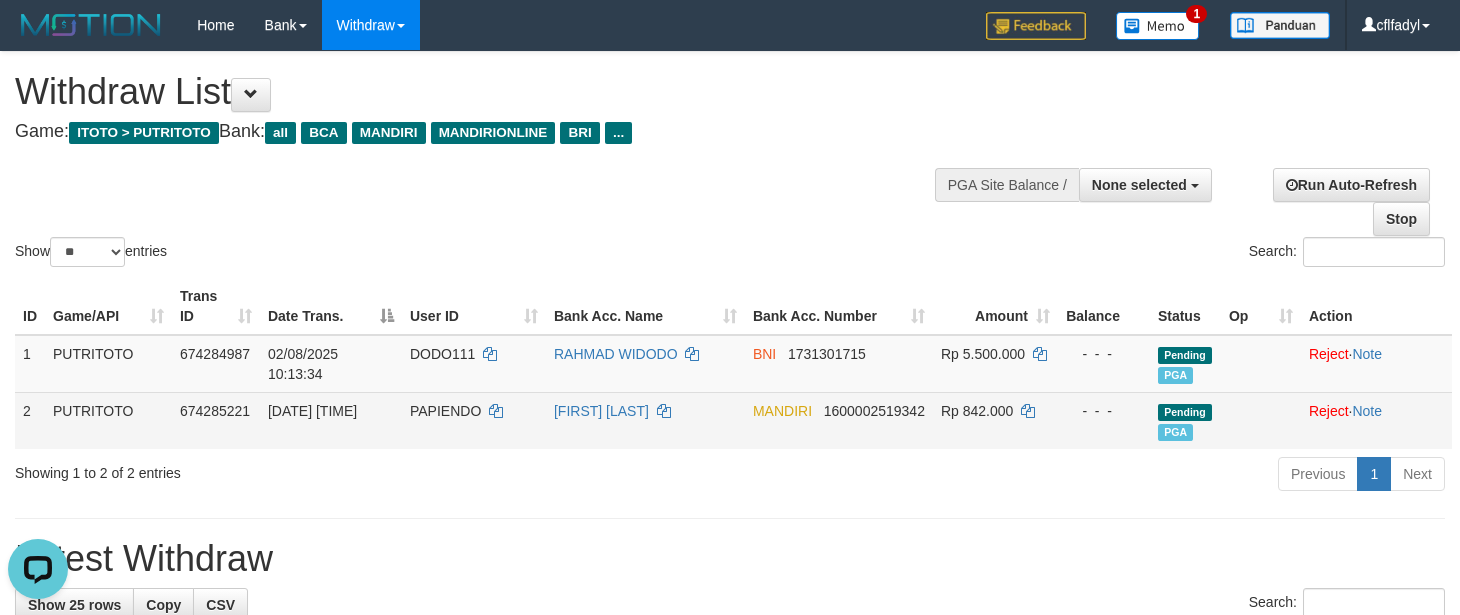 click on "[FIRST] [LAST]" at bounding box center (645, 420) 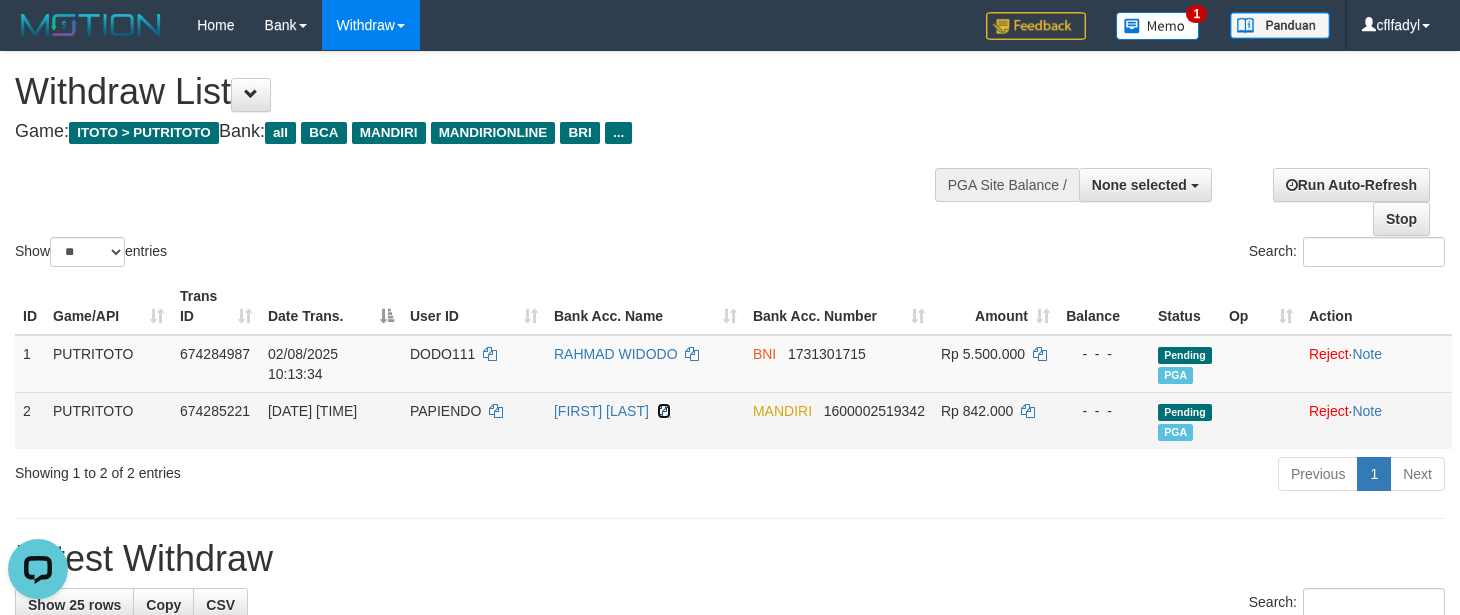 click at bounding box center [664, 411] 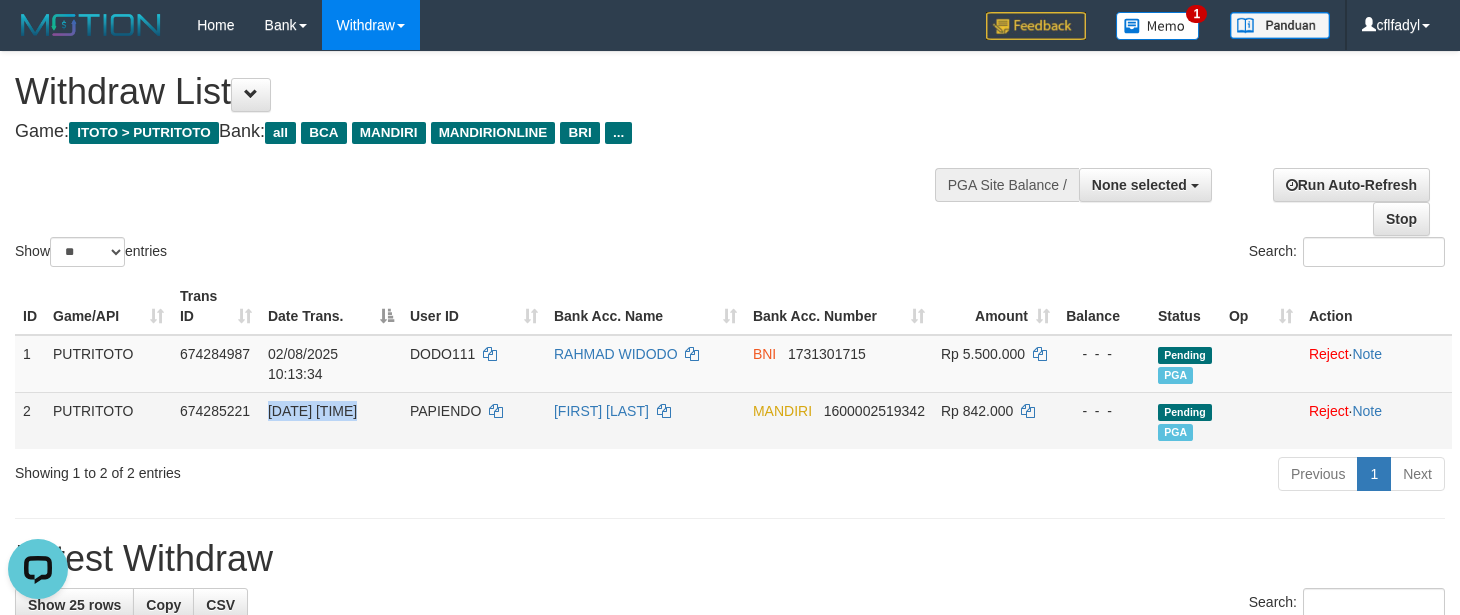 drag, startPoint x: 416, startPoint y: 348, endPoint x: 423, endPoint y: 406, distance: 58.420887 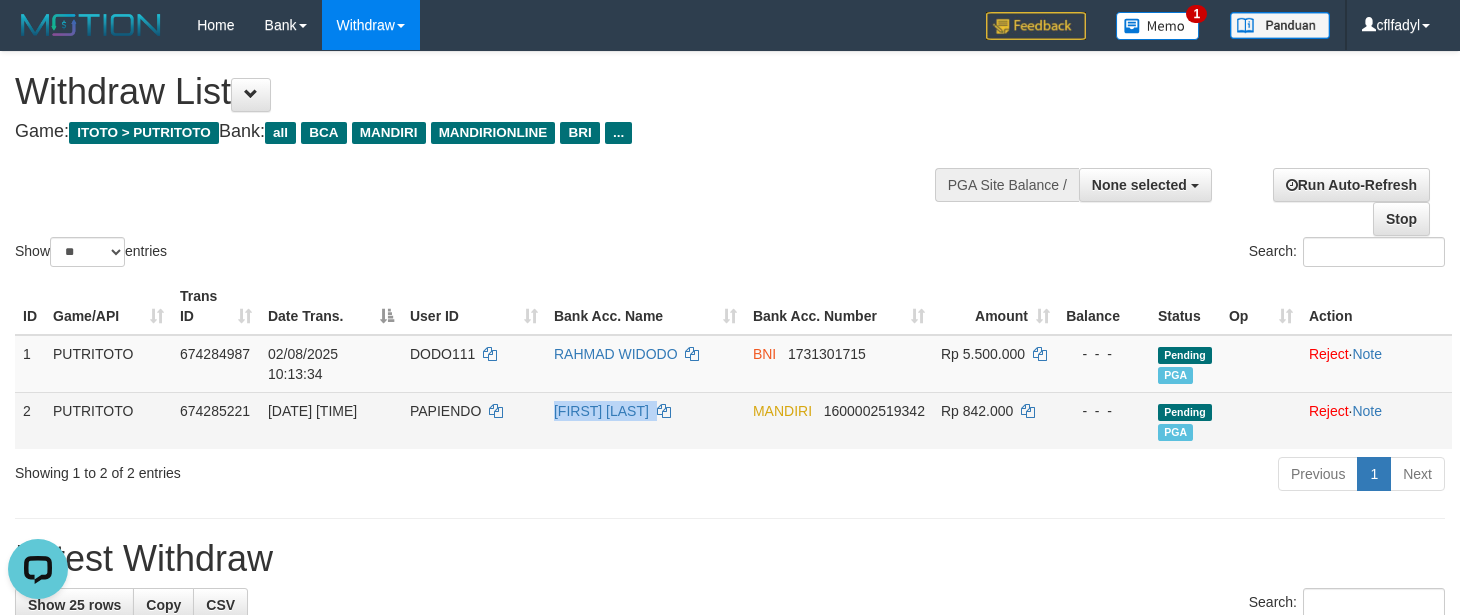 copy on "[FIRST] [LAST]" 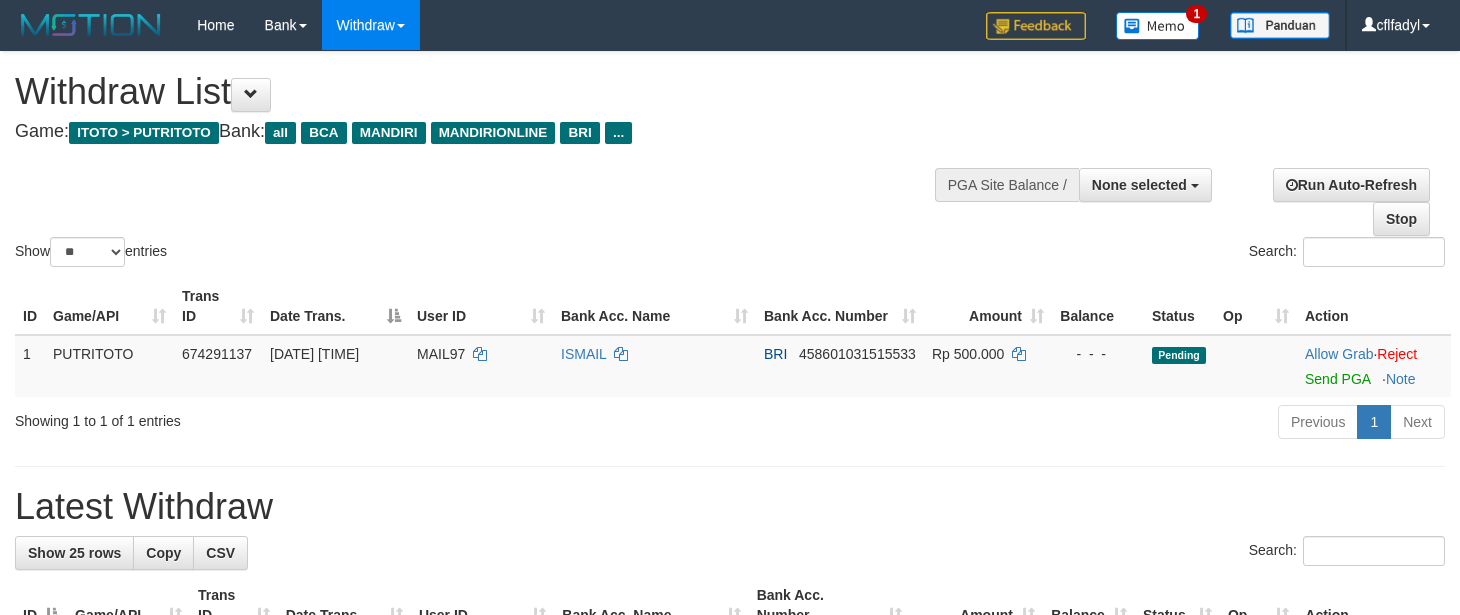 select 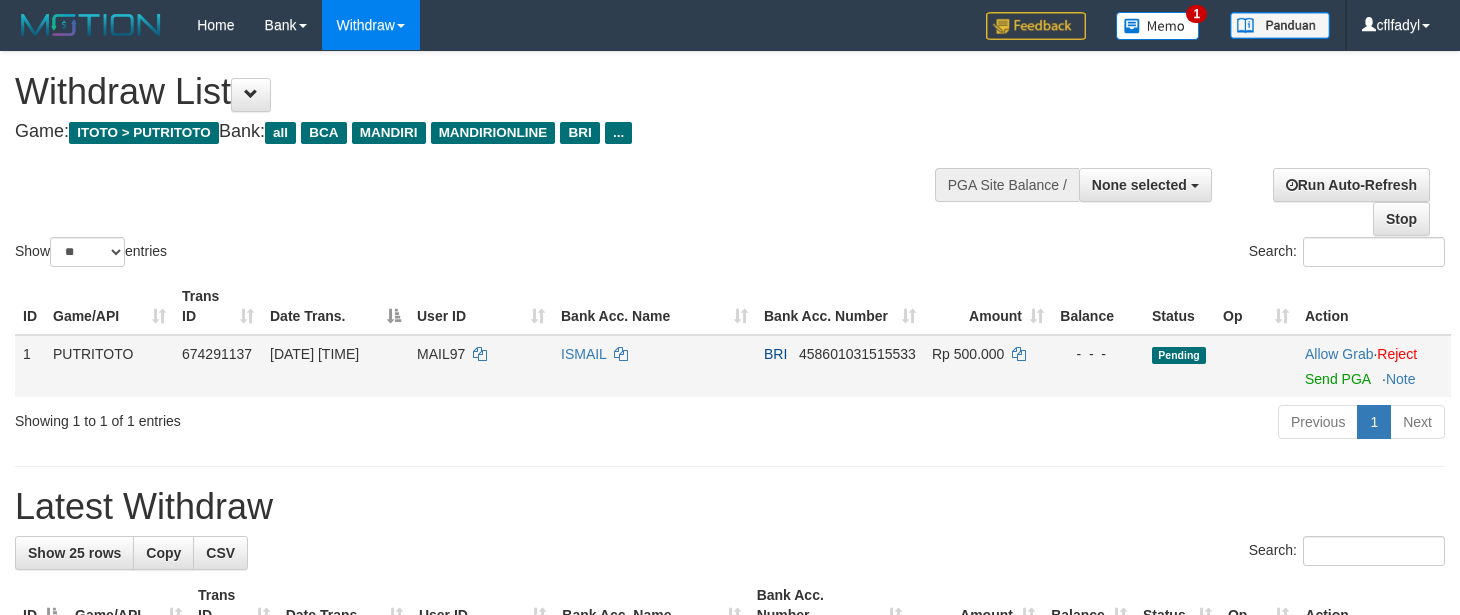 click on "Allow Grab   ·    Reject Send PGA     ·    Note" at bounding box center [1374, 366] 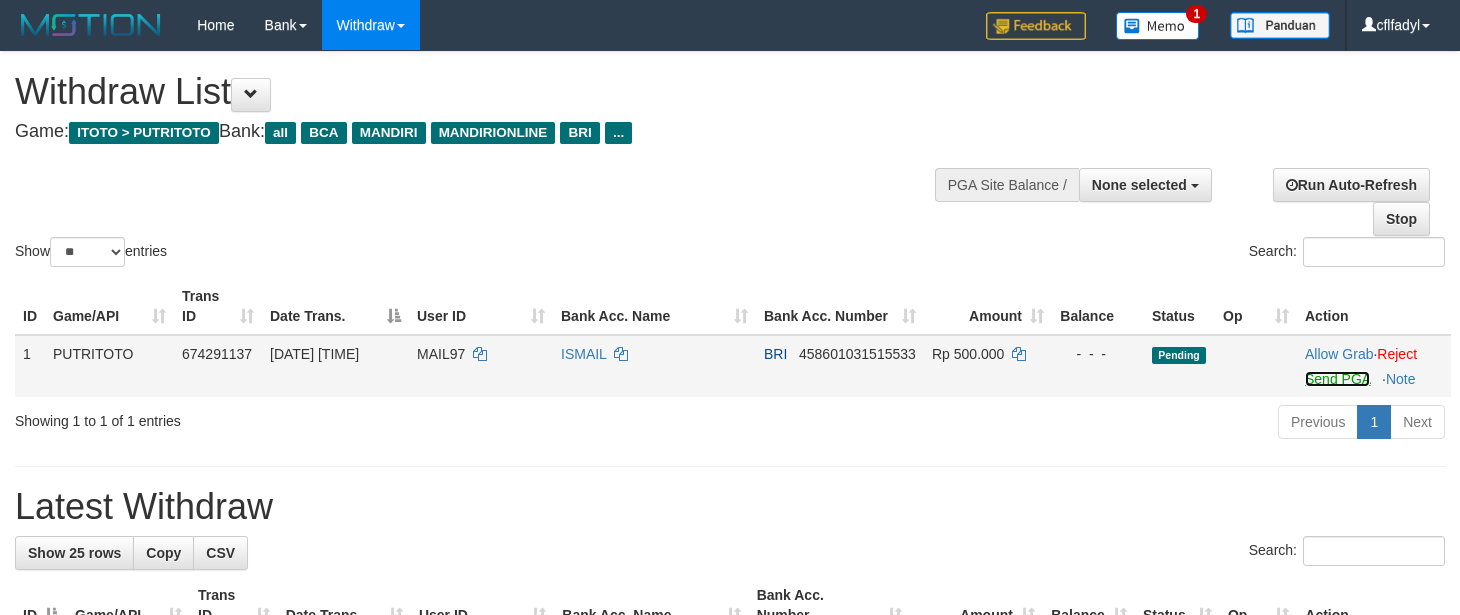 click on "Send PGA" at bounding box center [1337, 379] 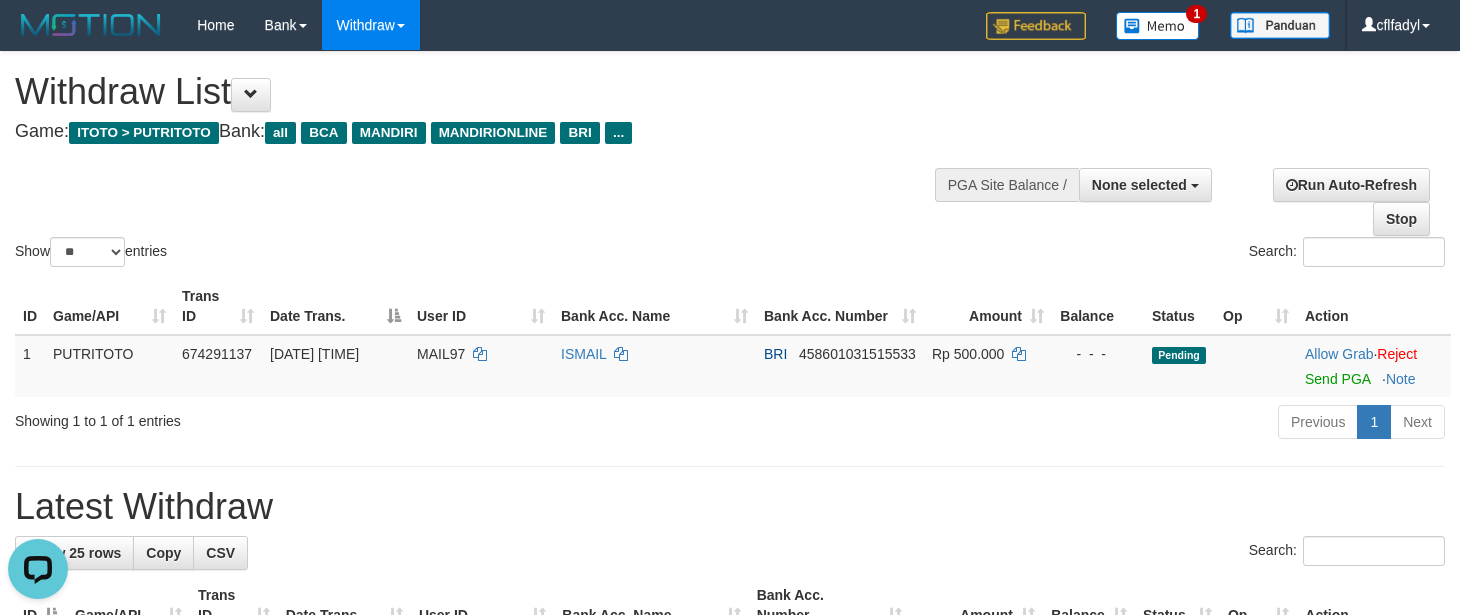 scroll, scrollTop: 0, scrollLeft: 0, axis: both 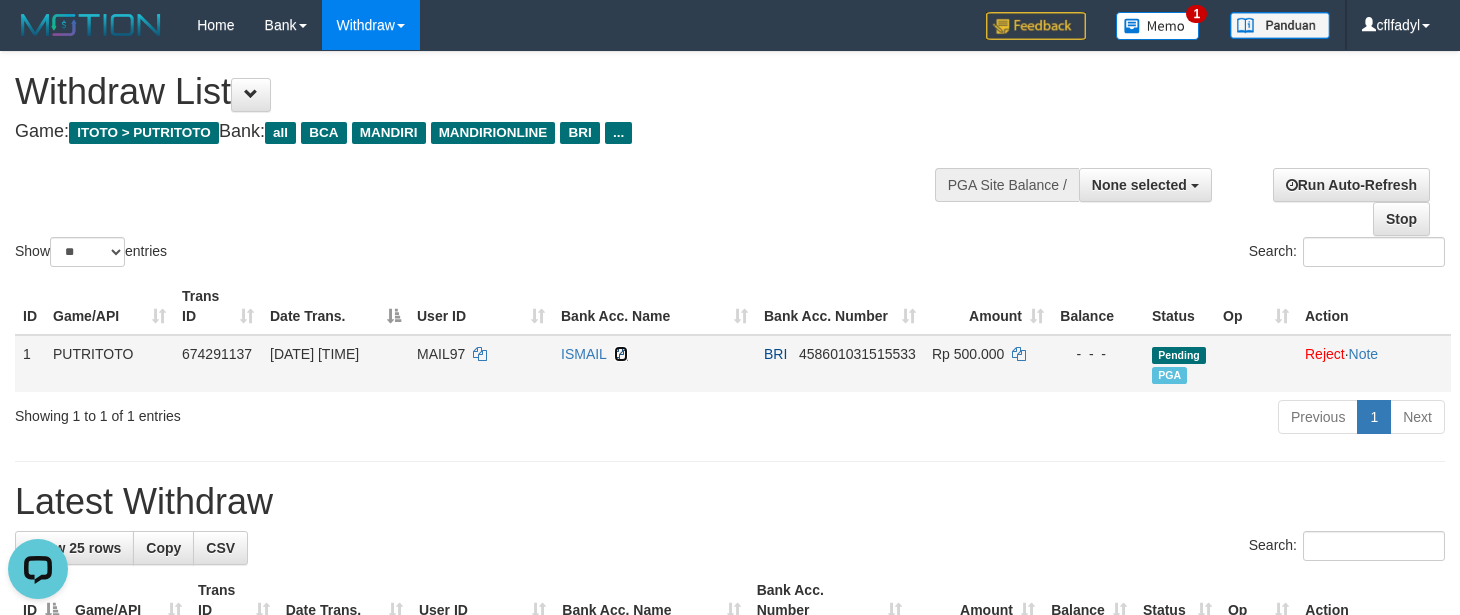 click at bounding box center [621, 354] 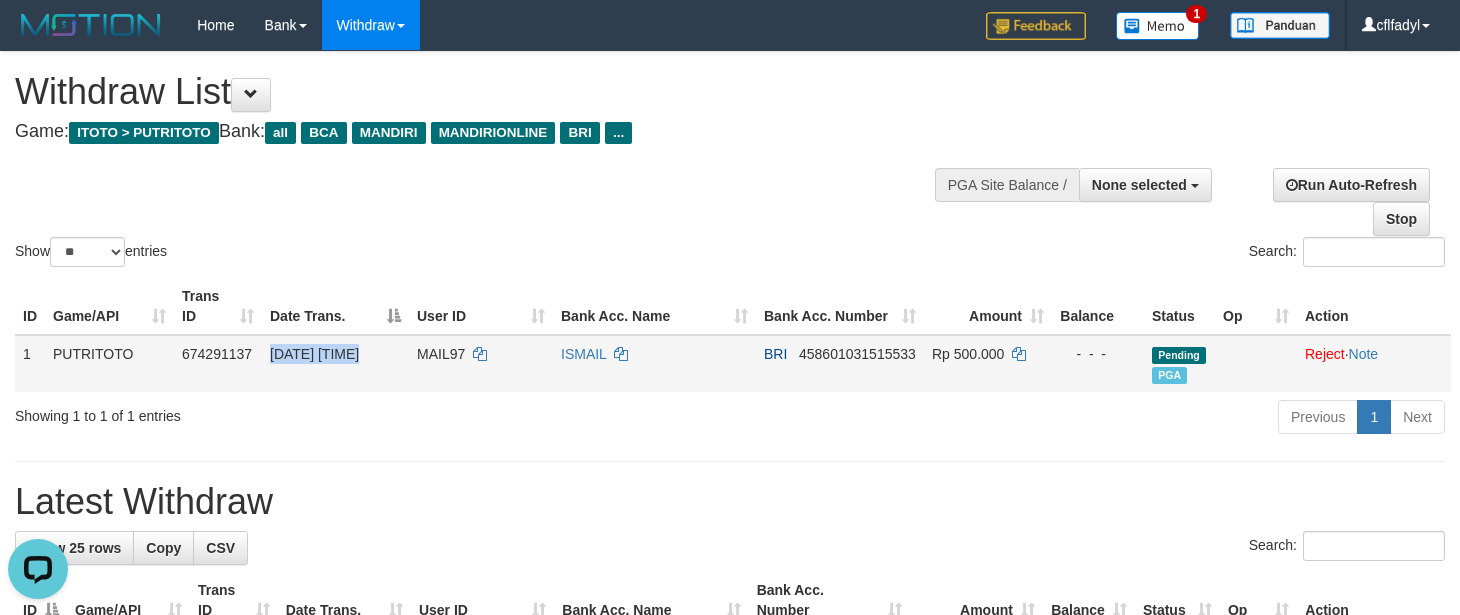 click on "MAIL97" at bounding box center [481, 363] 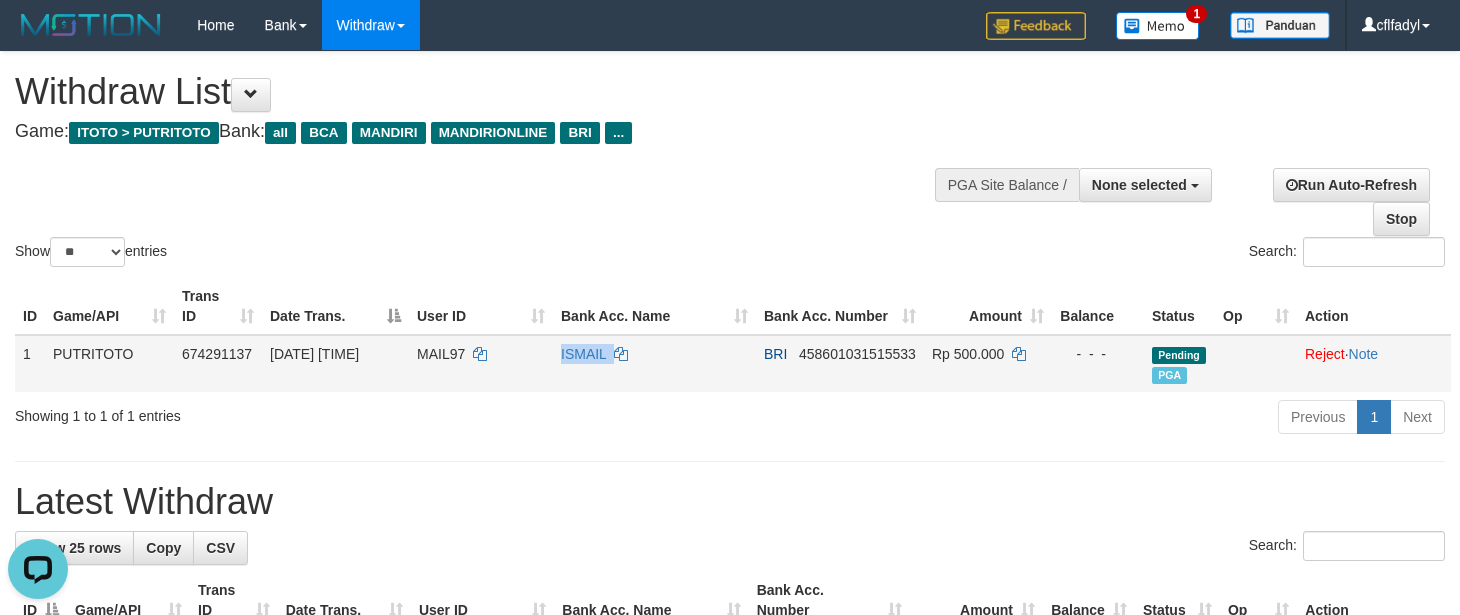copy on "ISMAIL" 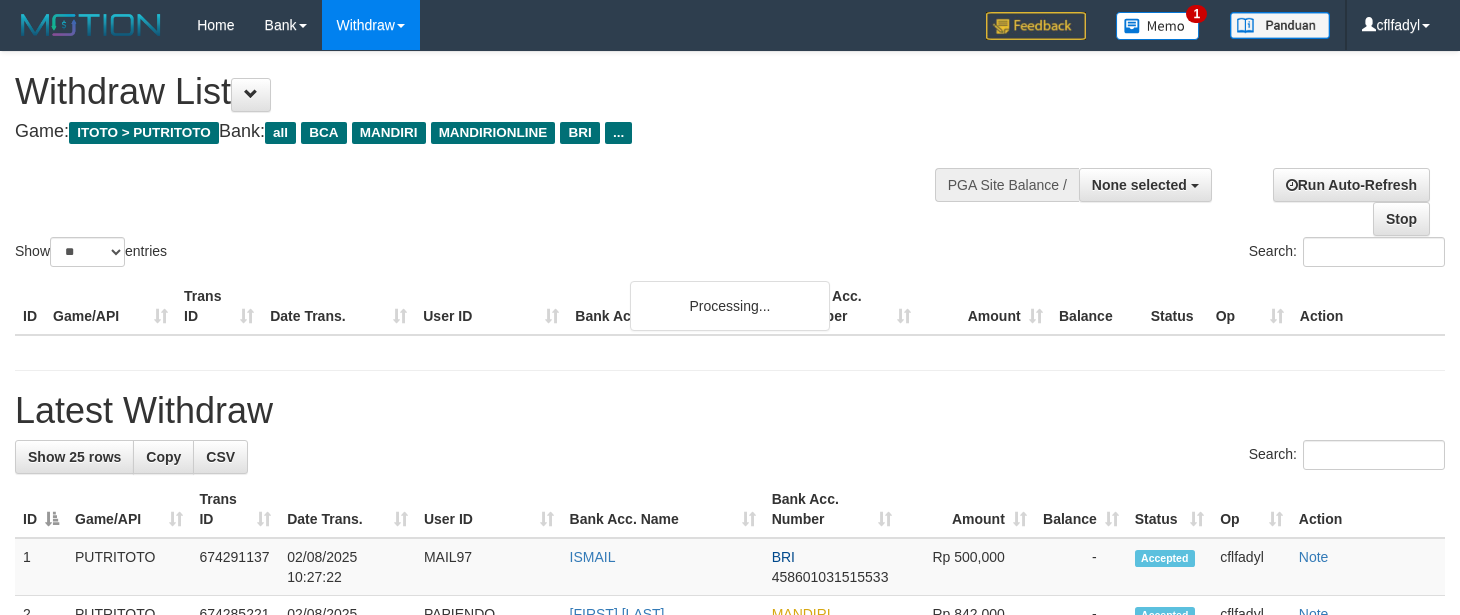 select 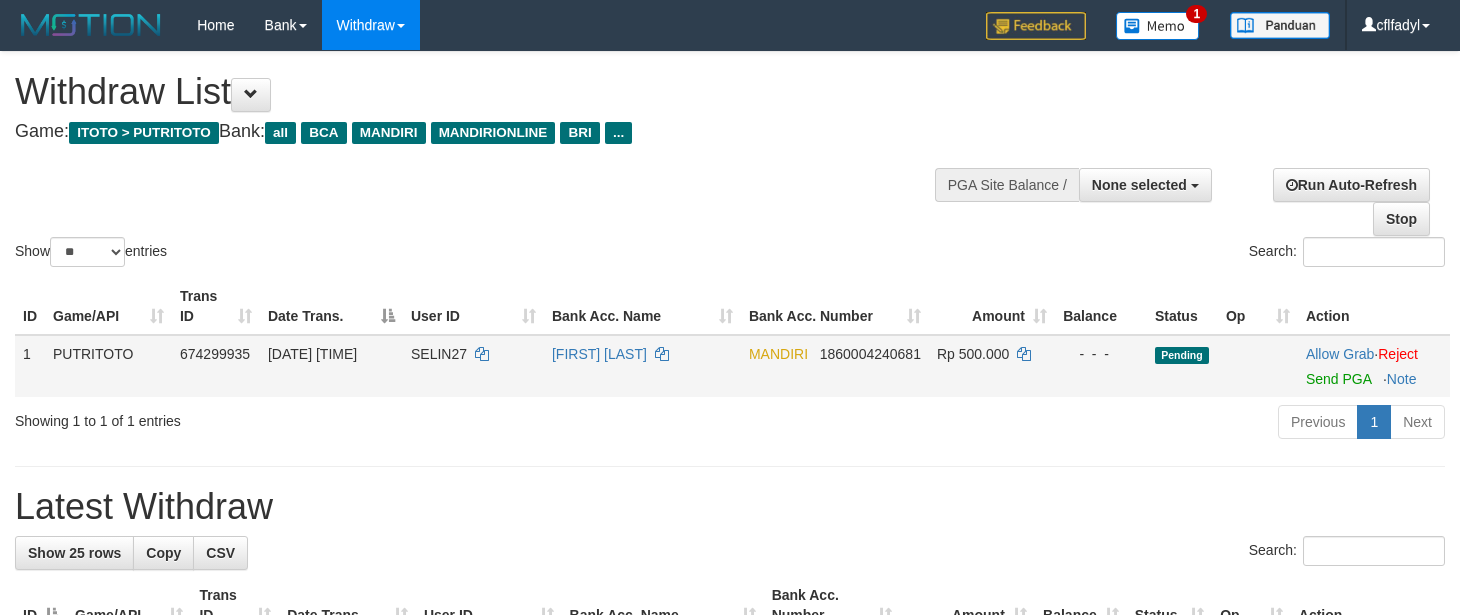 click on "Allow Grab   ·    Reject Send PGA     ·    Note" at bounding box center (1374, 366) 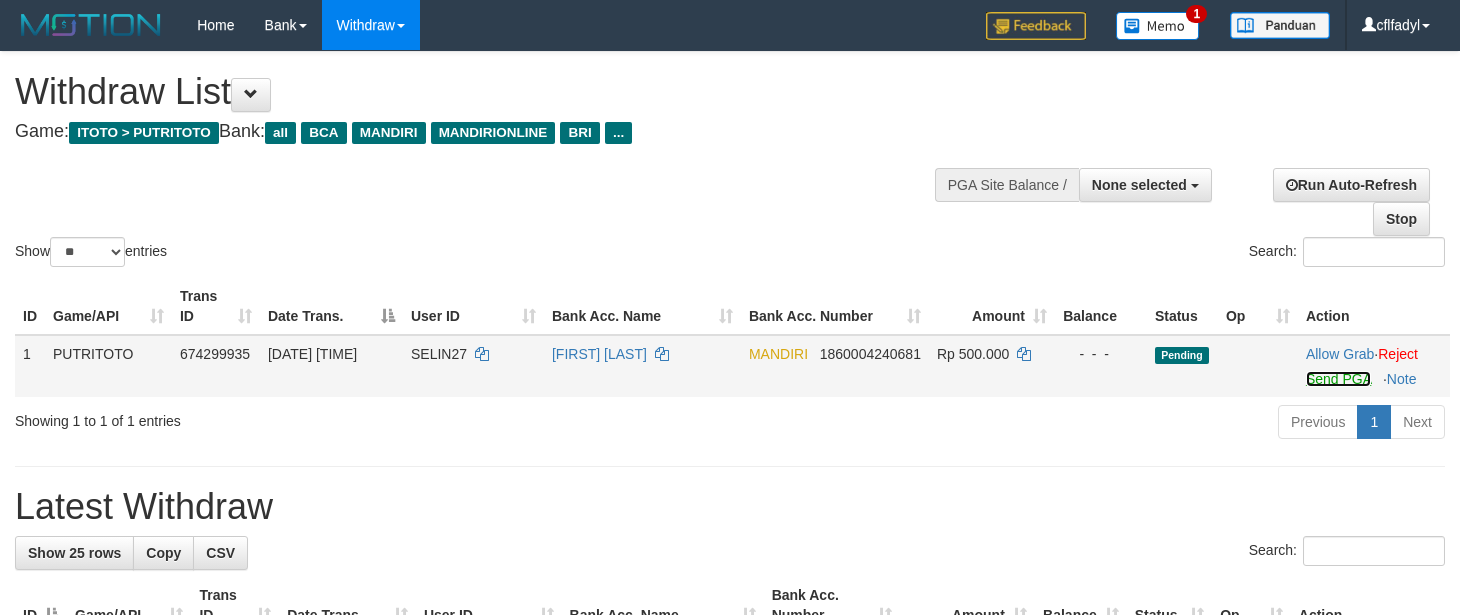 click on "Send PGA" at bounding box center (1338, 379) 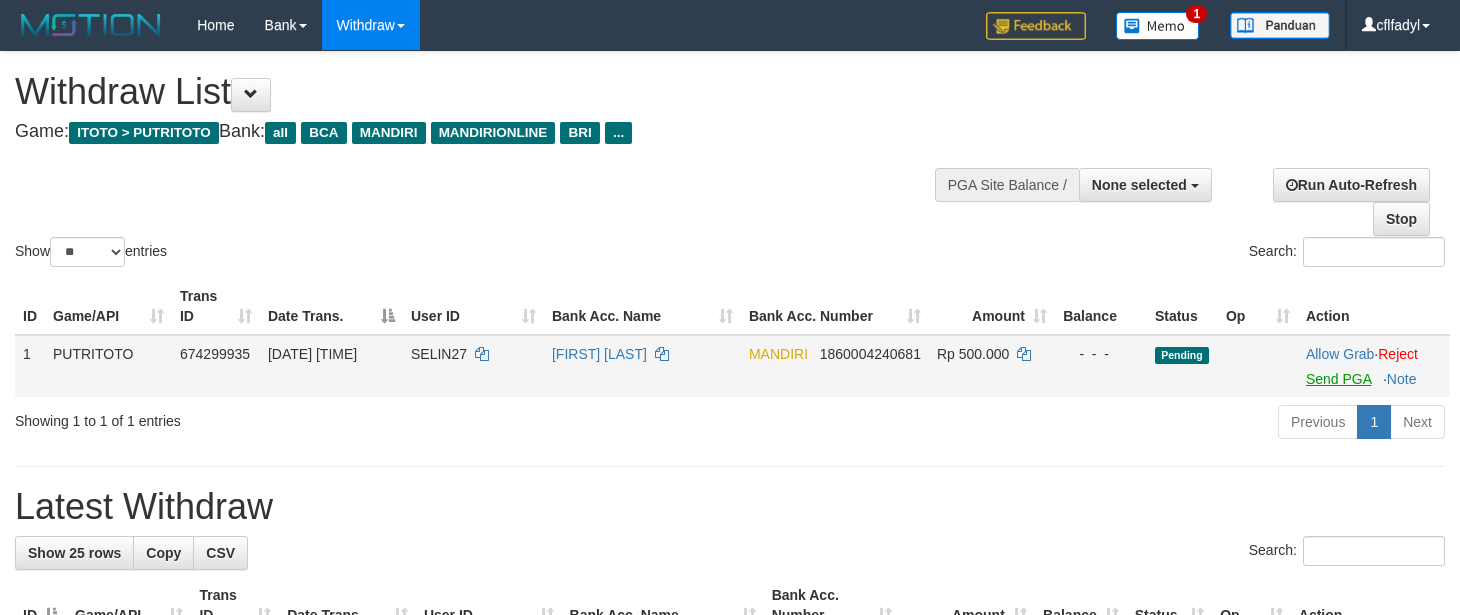 click on "**********" at bounding box center [730, 1102] 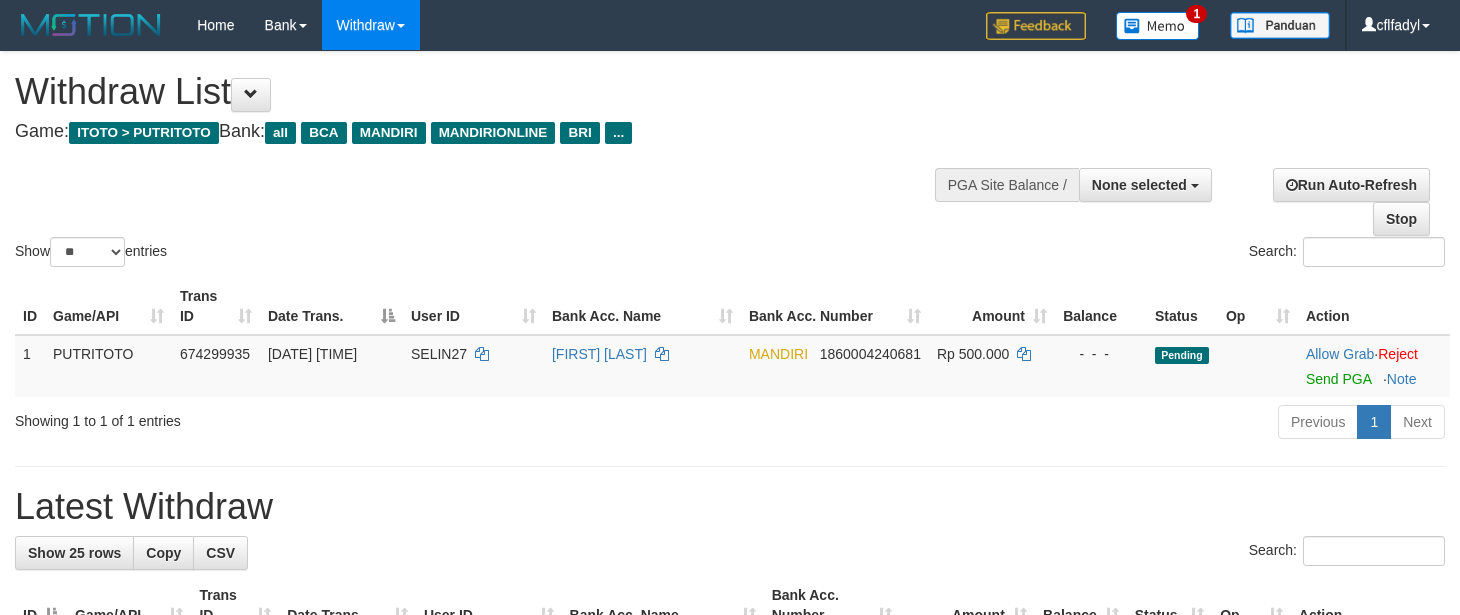 scroll, scrollTop: 0, scrollLeft: 0, axis: both 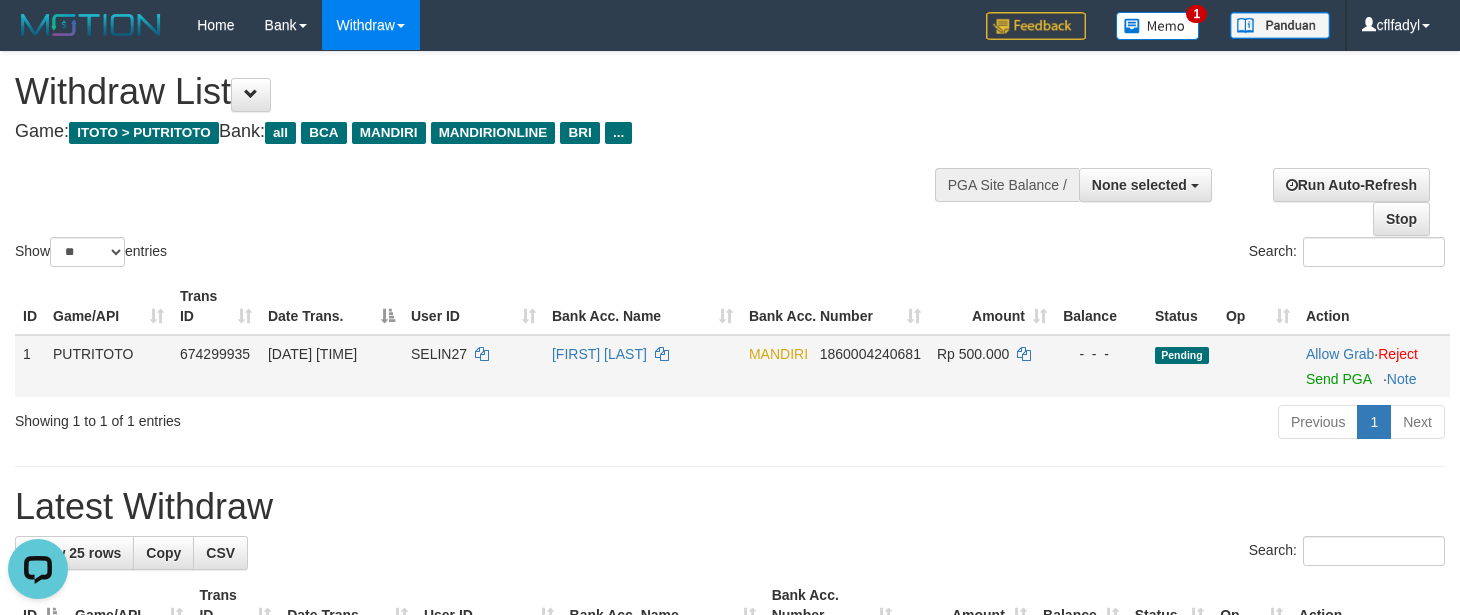 click on "[LAST] [LAST]" at bounding box center [642, 366] 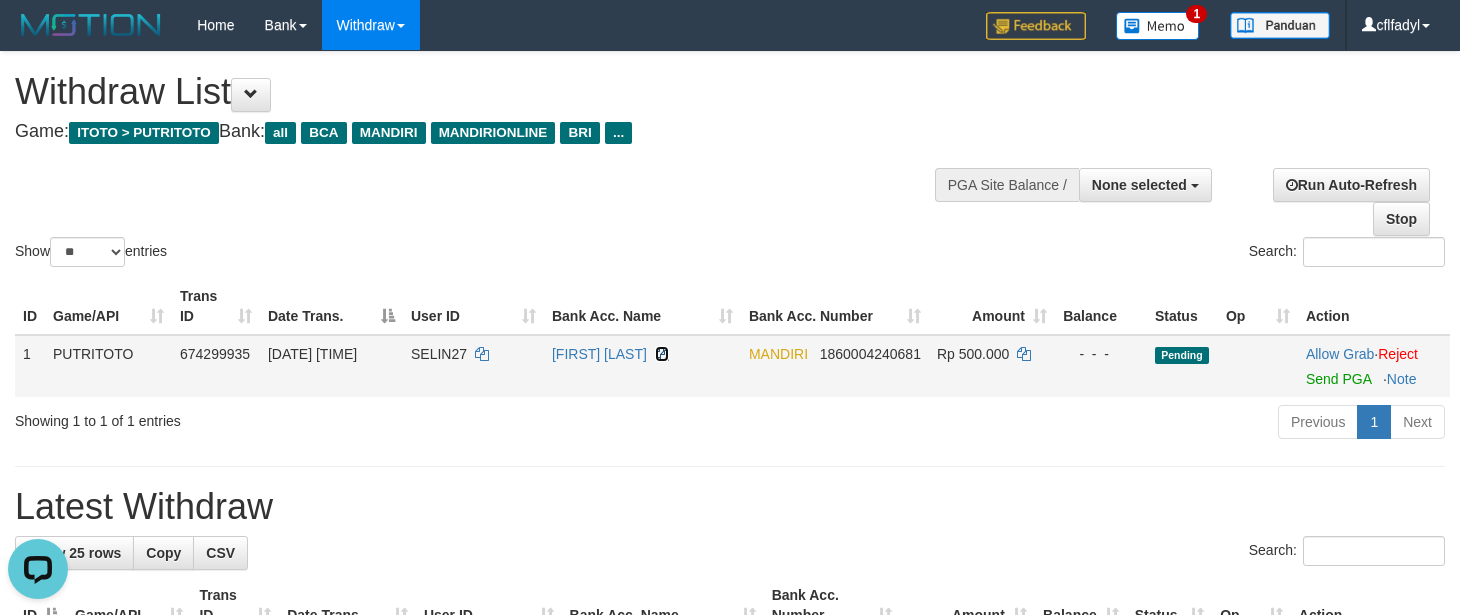click at bounding box center [662, 354] 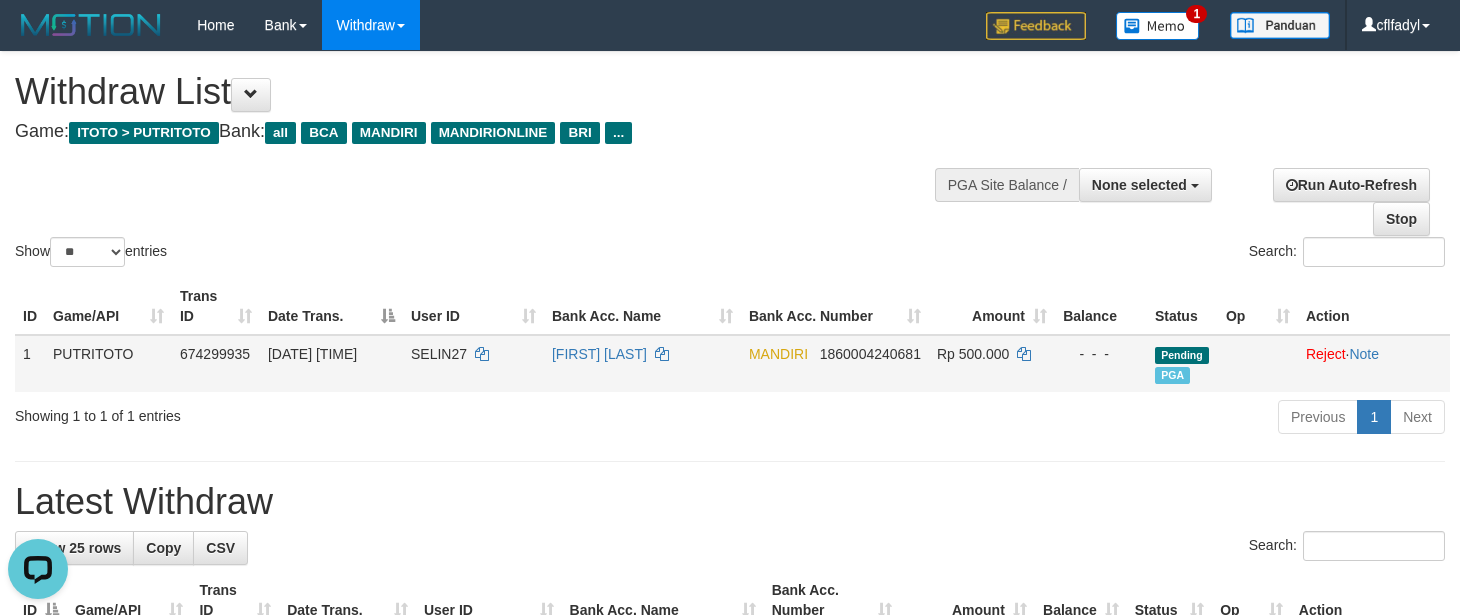click on "SELIN27" at bounding box center (473, 363) 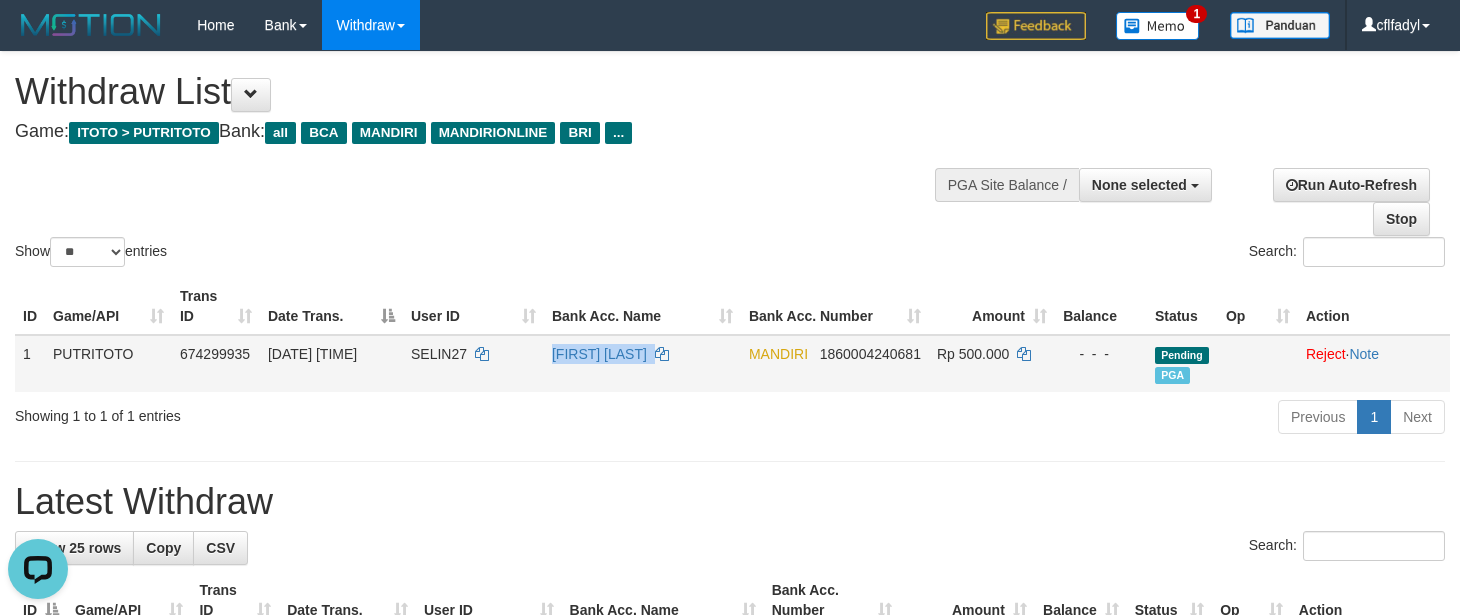 copy on "[LAST] [LAST]" 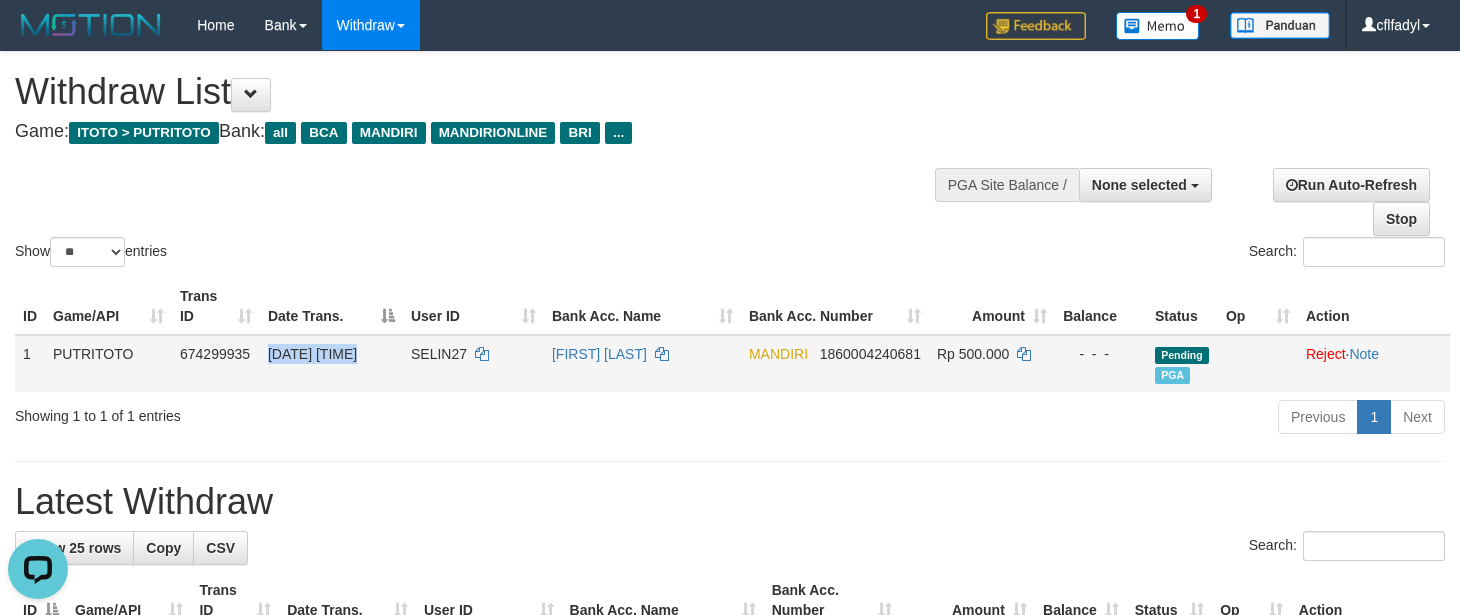 click on "SELIN27" at bounding box center [439, 354] 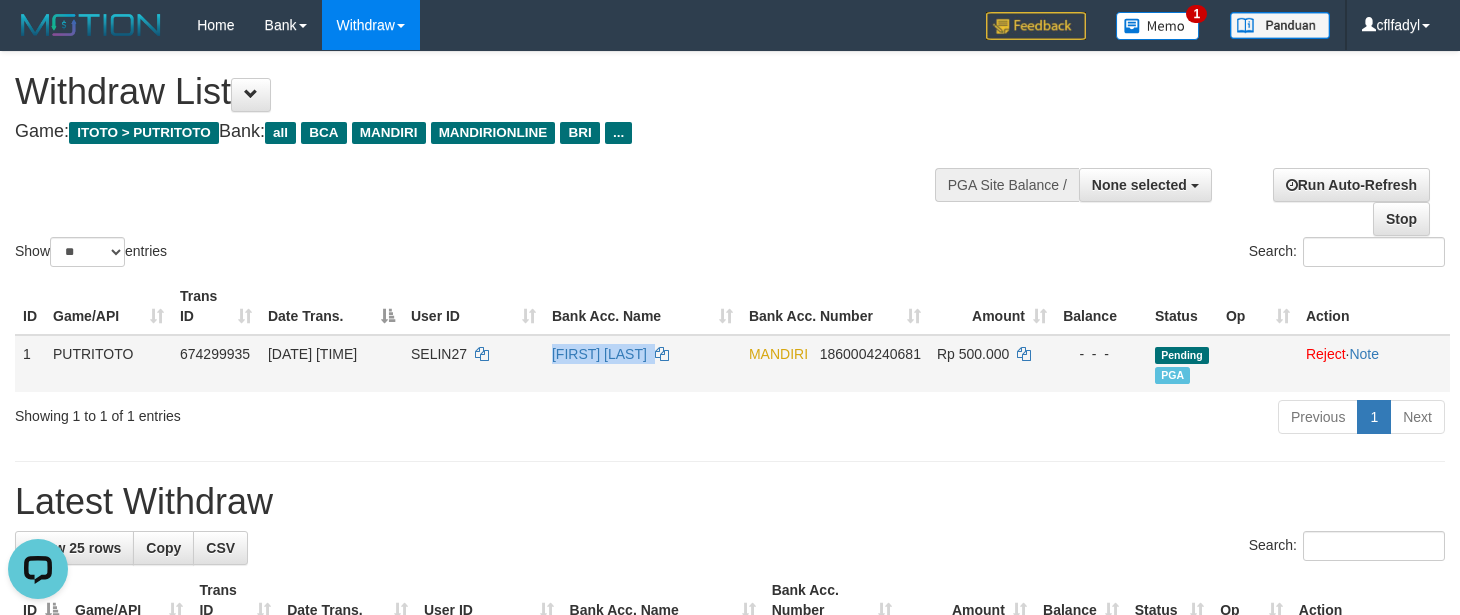 copy on "[LAST] [LAST]" 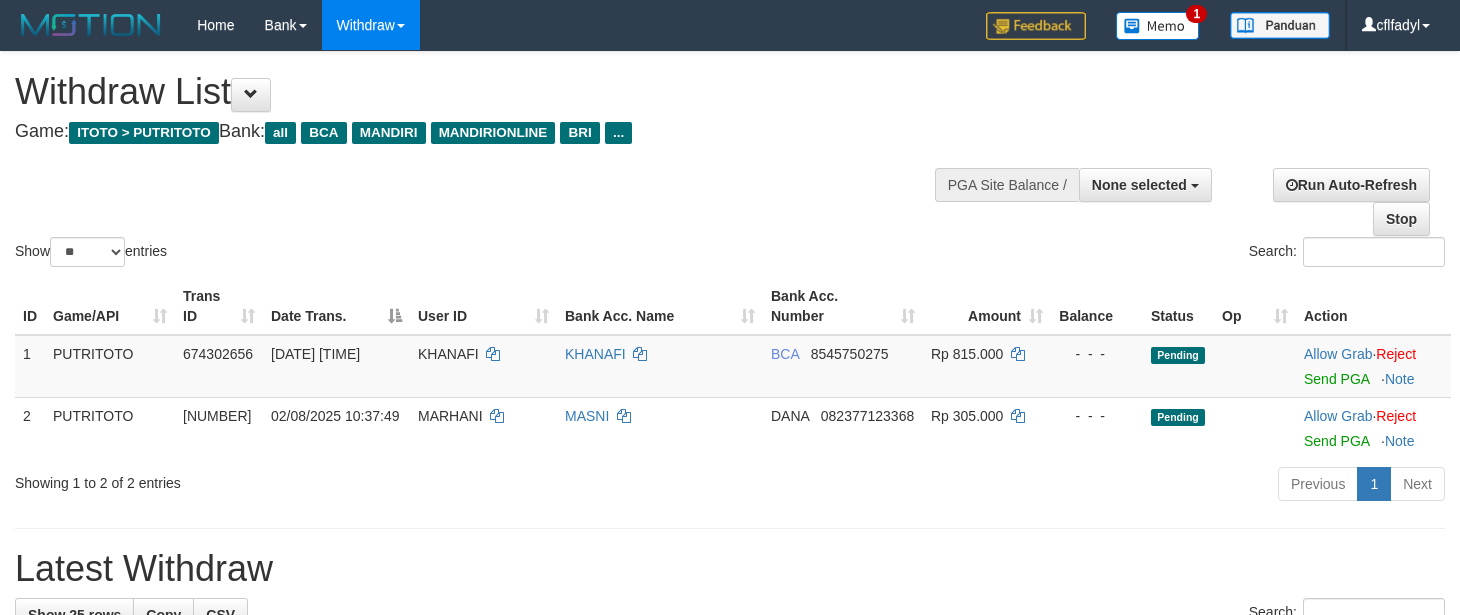 select 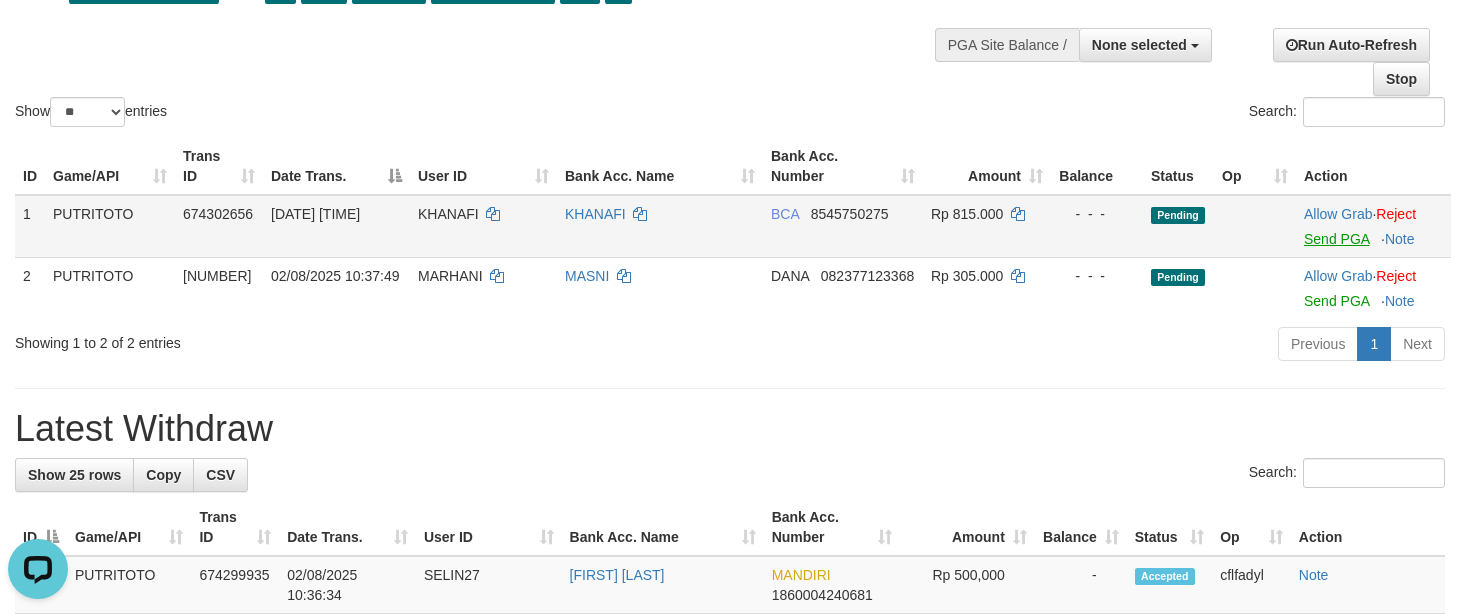 scroll, scrollTop: 0, scrollLeft: 0, axis: both 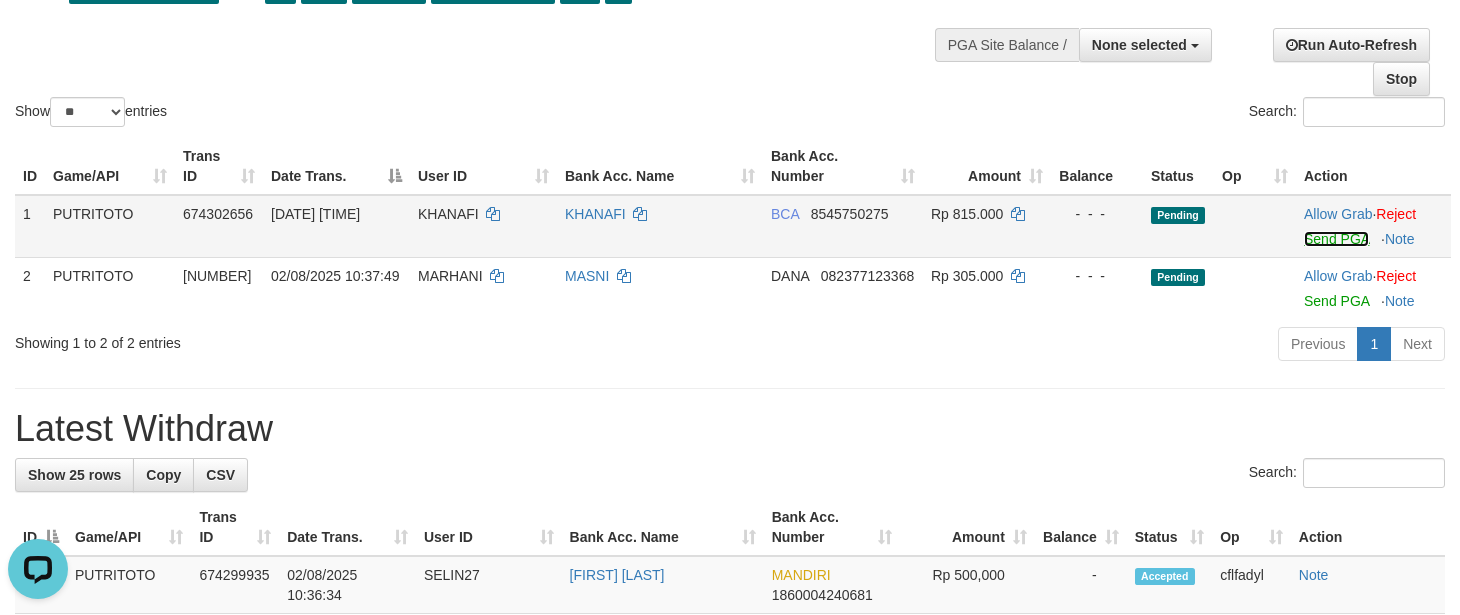 click on "Send PGA" at bounding box center [1336, 239] 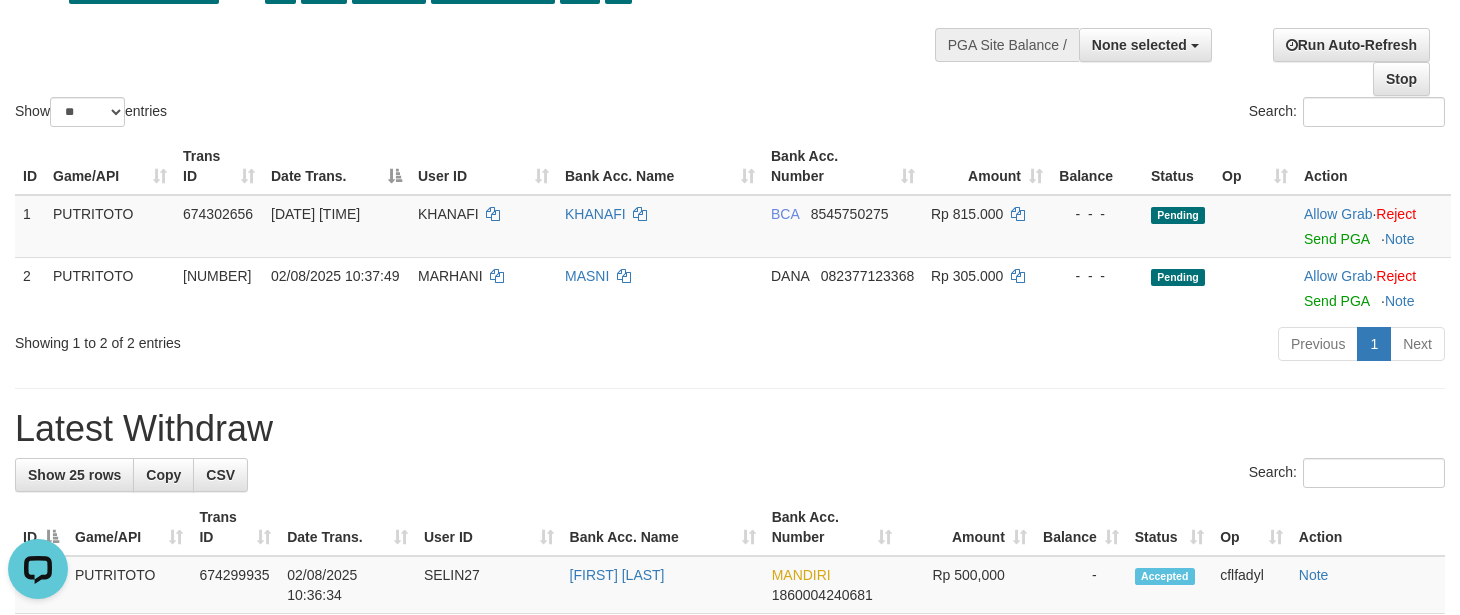 click on "**********" at bounding box center (730, 993) 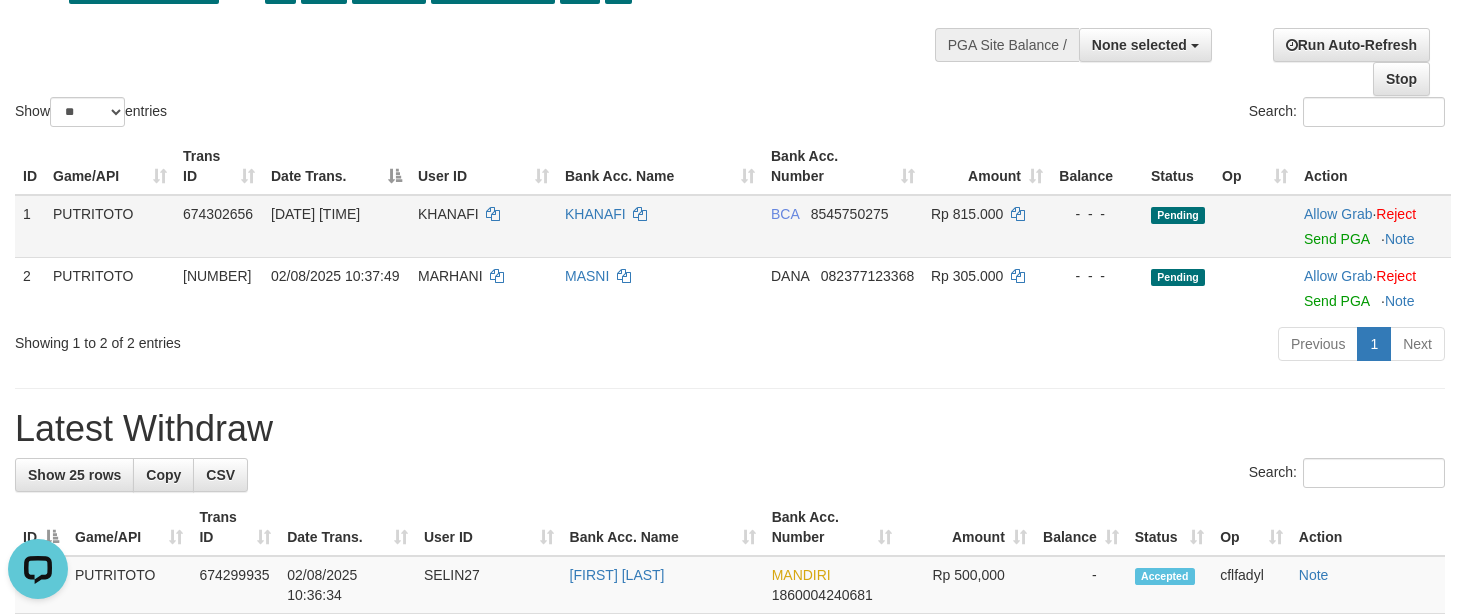 click on "KHANAFI" at bounding box center (660, 226) 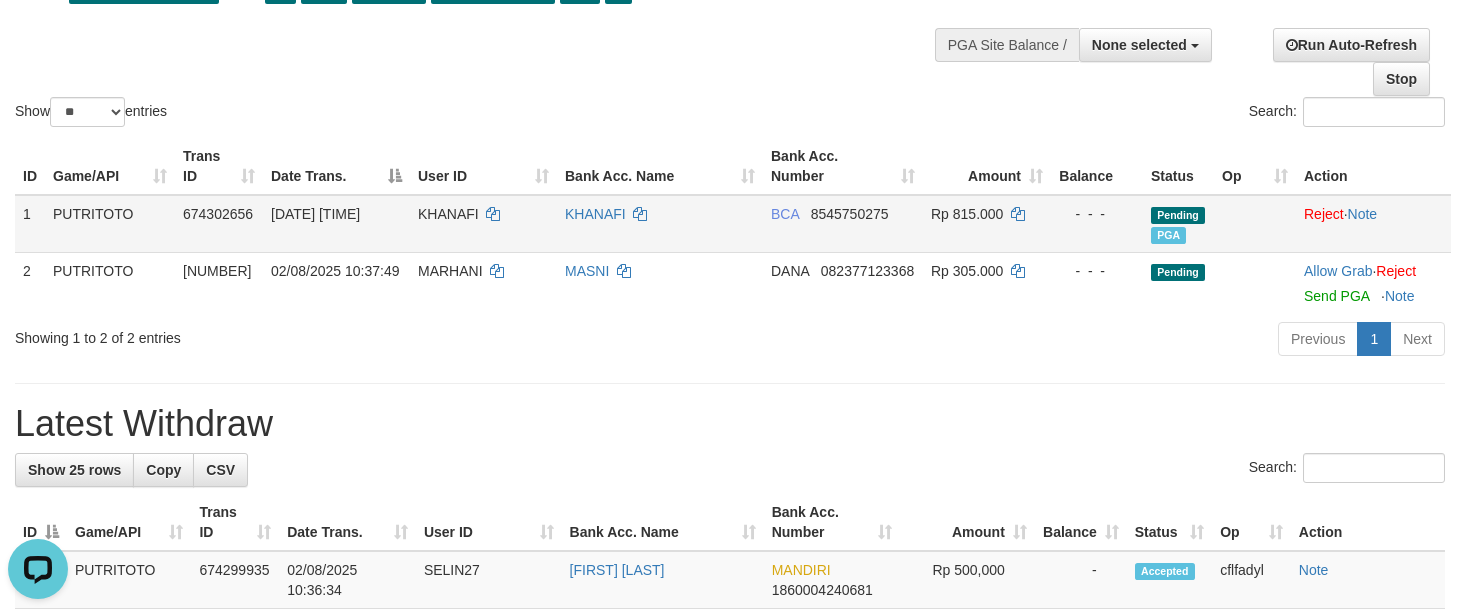 click on "KHANAFI" at bounding box center (660, 224) 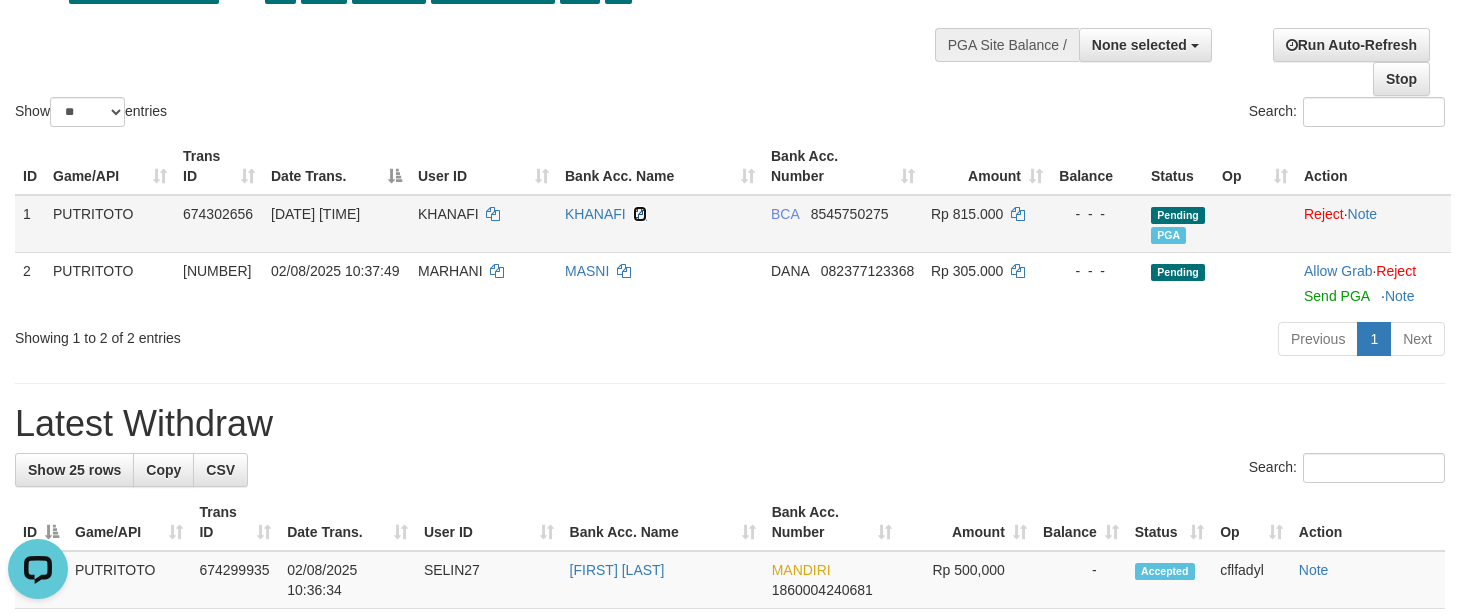 click at bounding box center [640, 214] 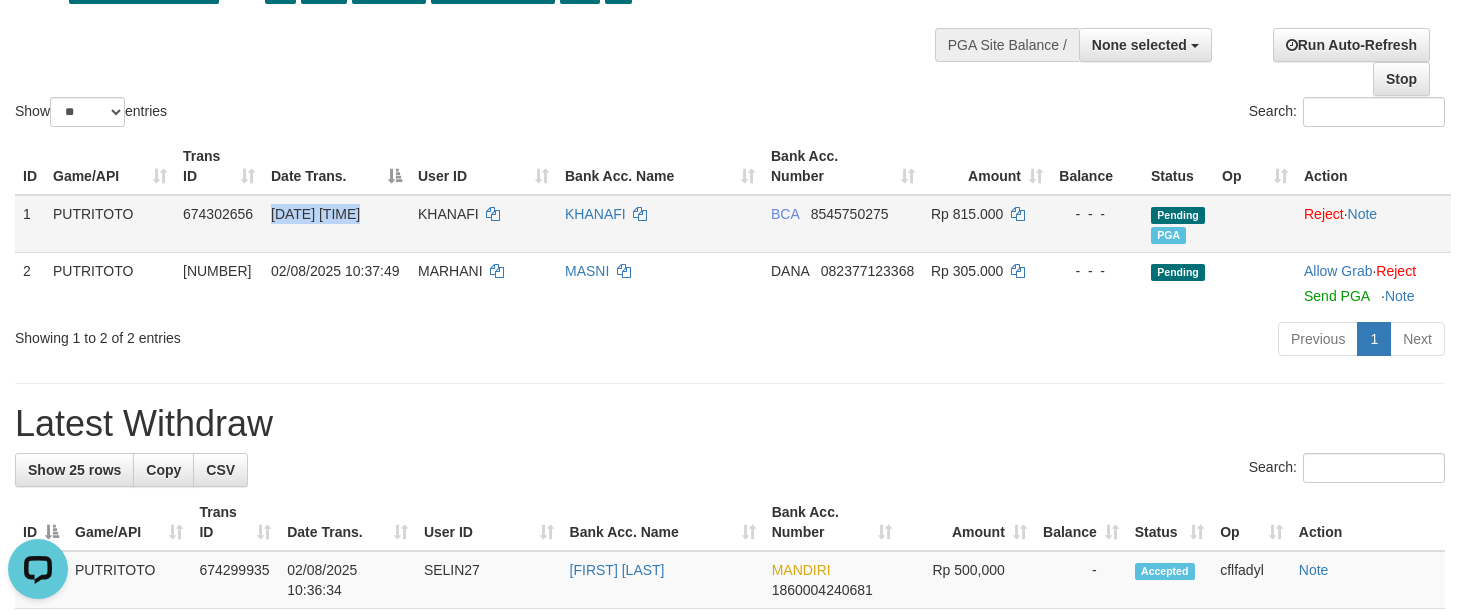 click on "KHANAFI" at bounding box center [483, 224] 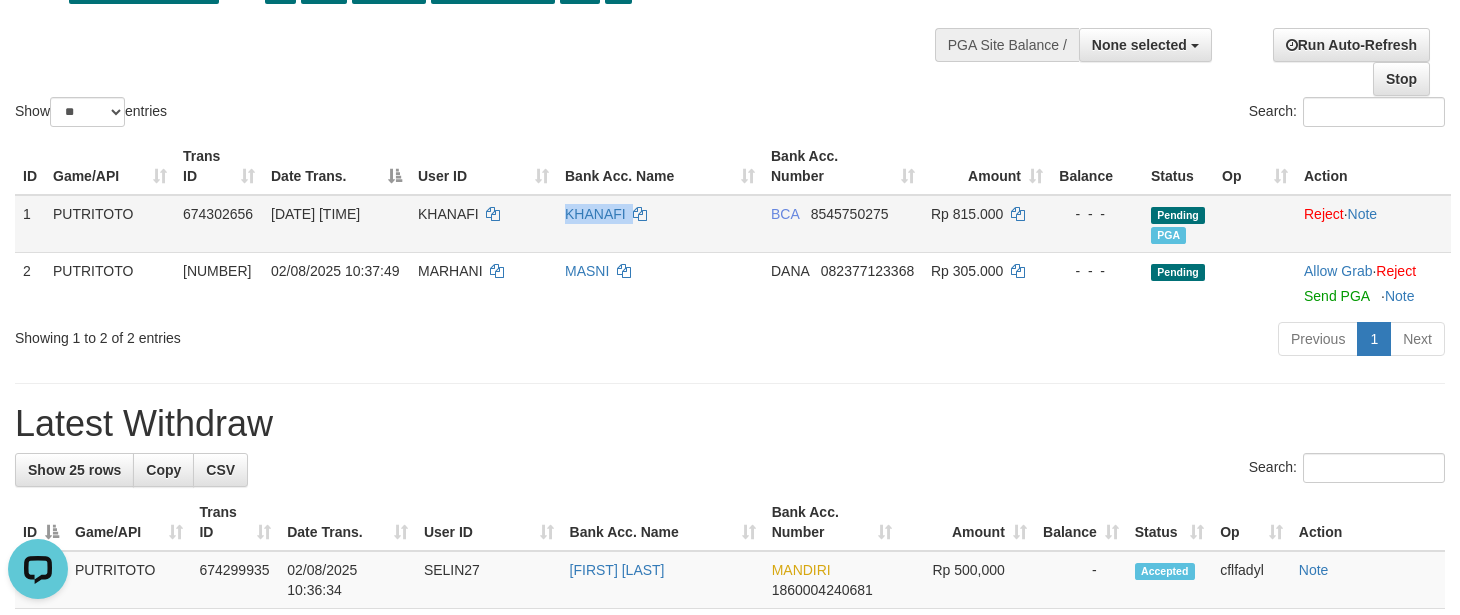 copy on "KHANAFI" 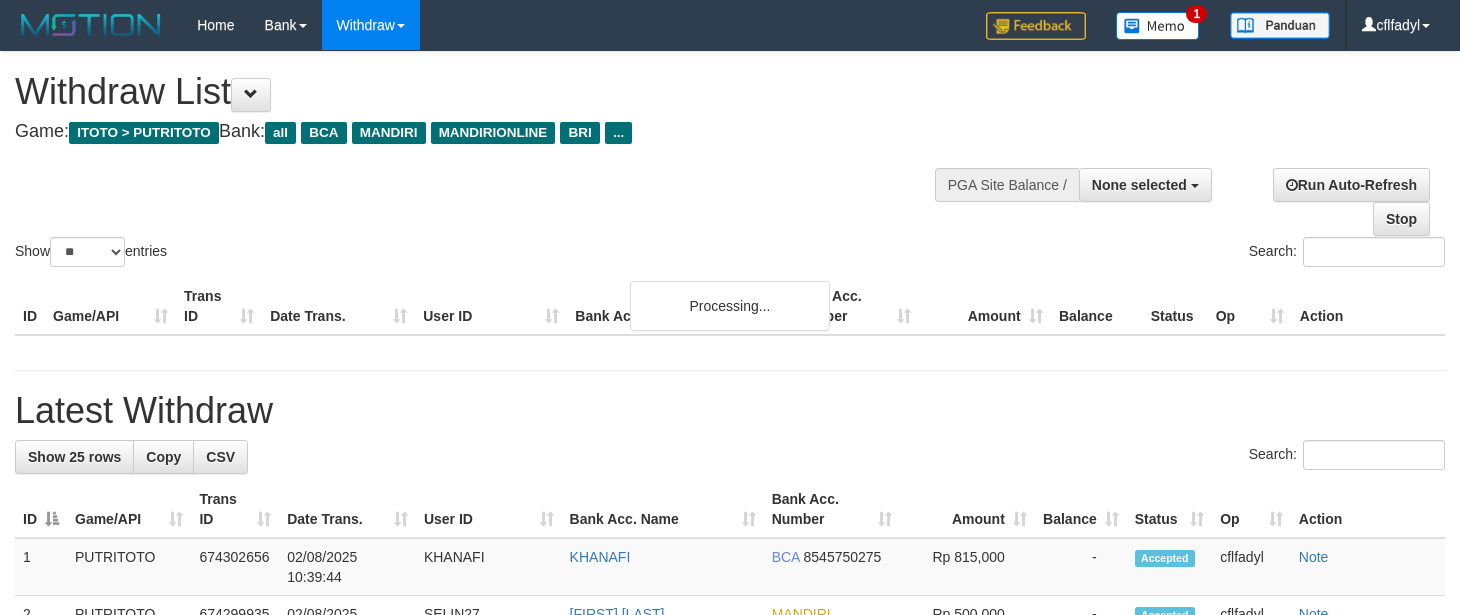 select 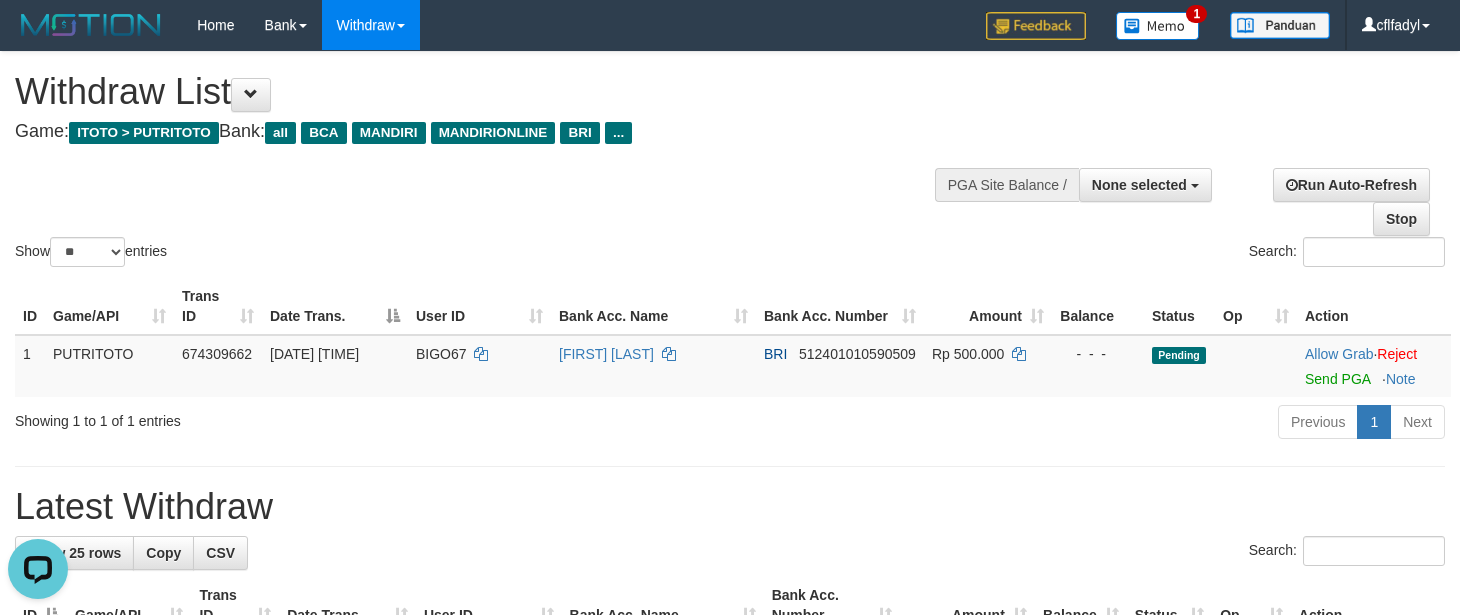scroll, scrollTop: 0, scrollLeft: 0, axis: both 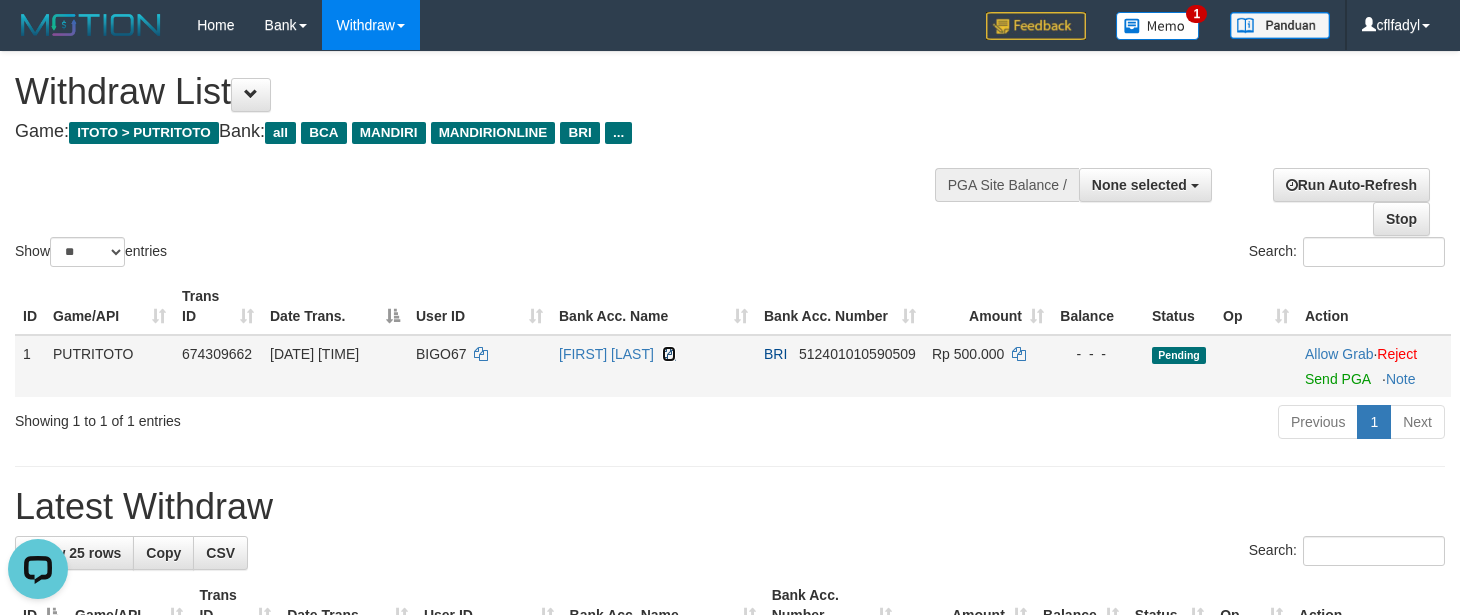 click at bounding box center [669, 354] 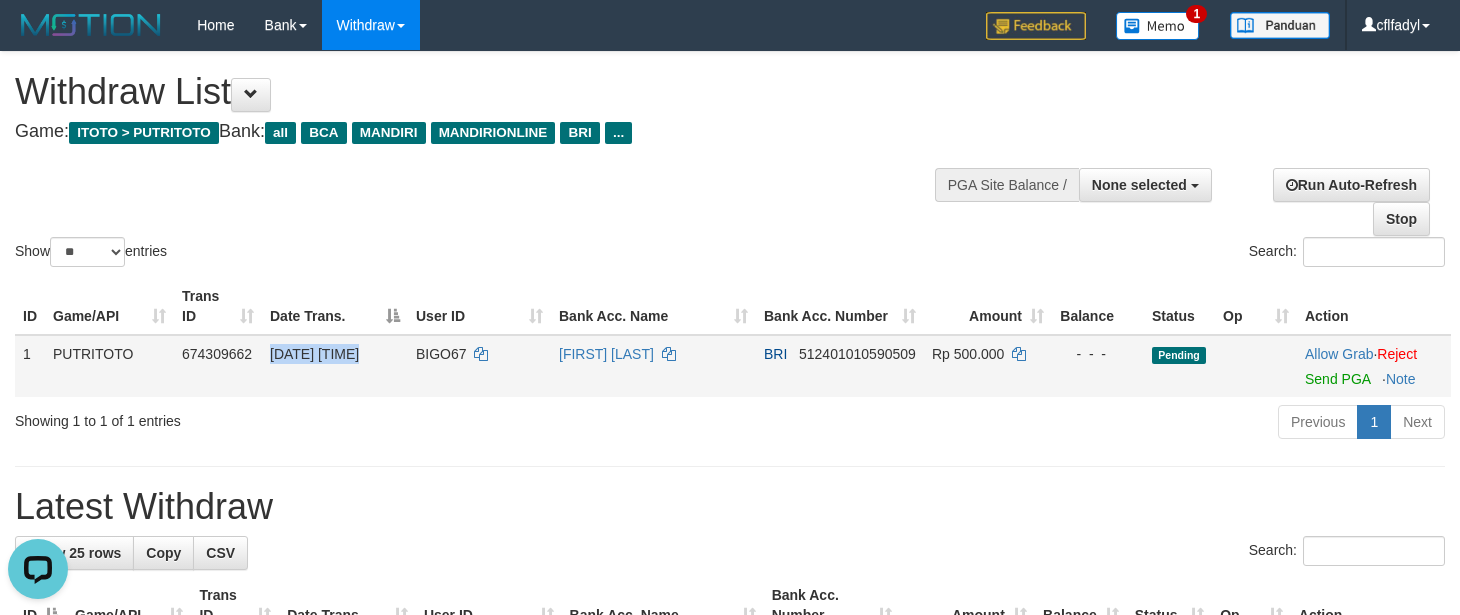click on "BIGO67" at bounding box center [441, 354] 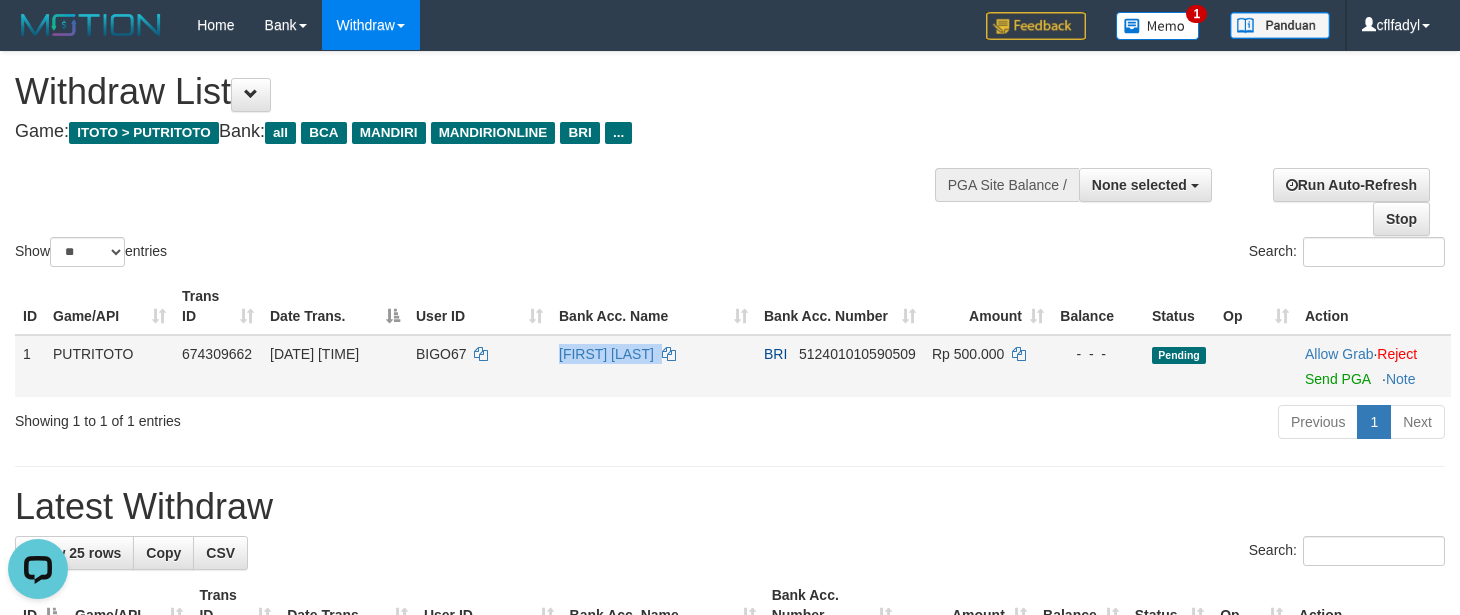 copy on "[FIRST] [LAST]" 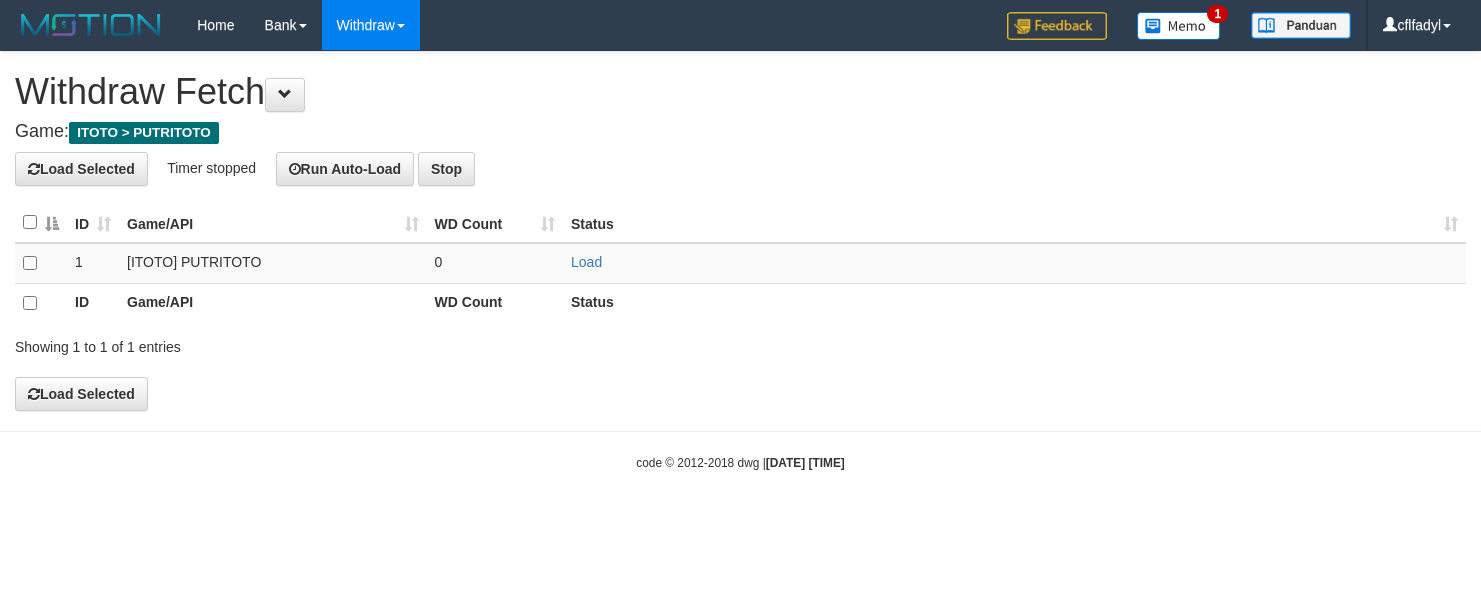 scroll, scrollTop: 0, scrollLeft: 0, axis: both 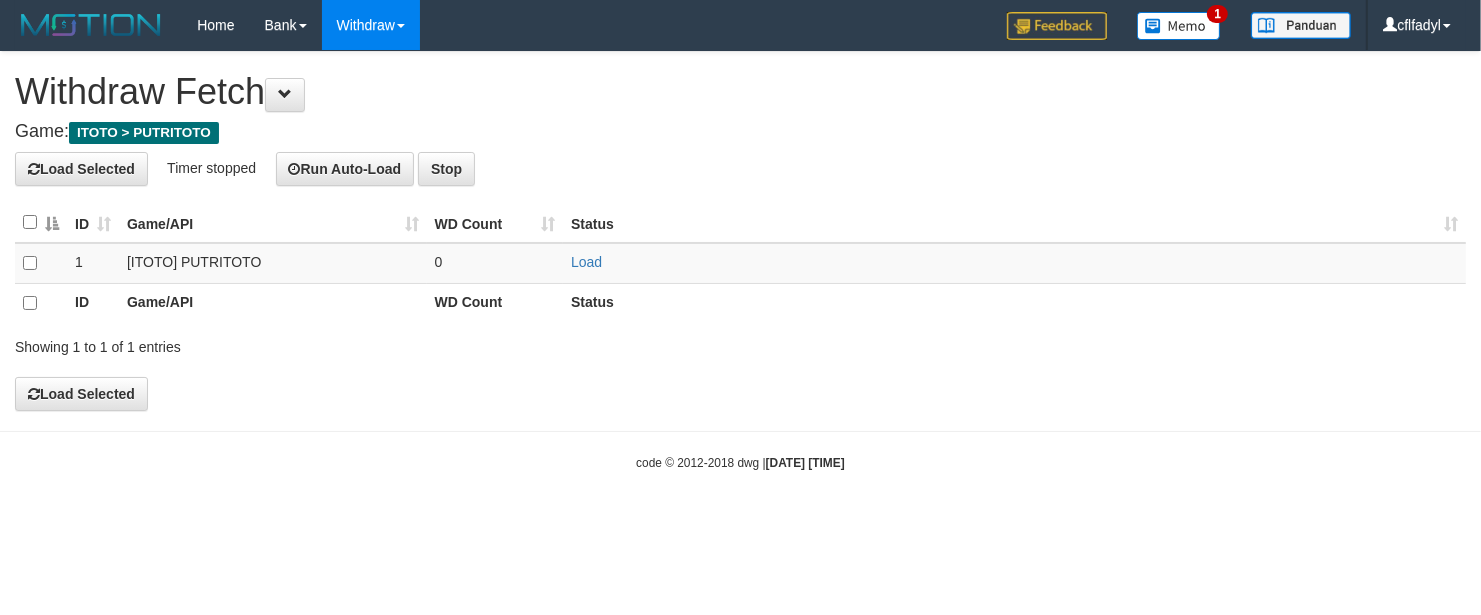 click on "Game:   ITOTO > PUTRITOTO" at bounding box center [740, 132] 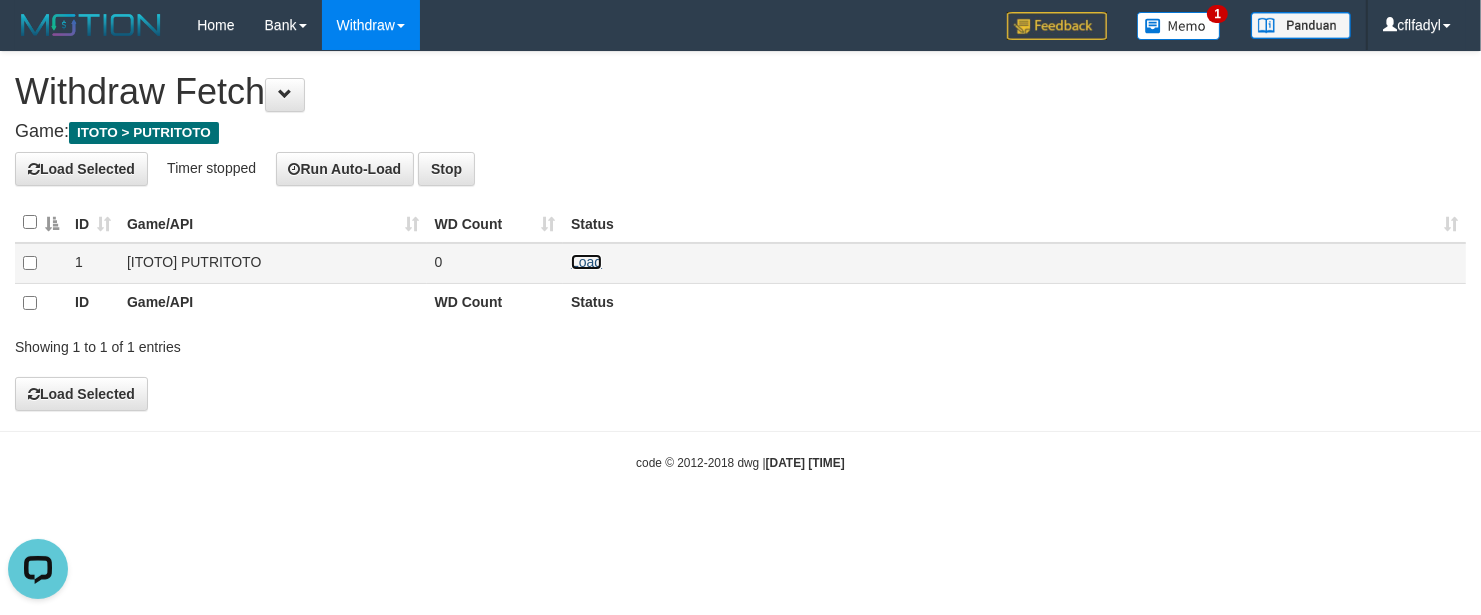click on "Load" at bounding box center (586, 262) 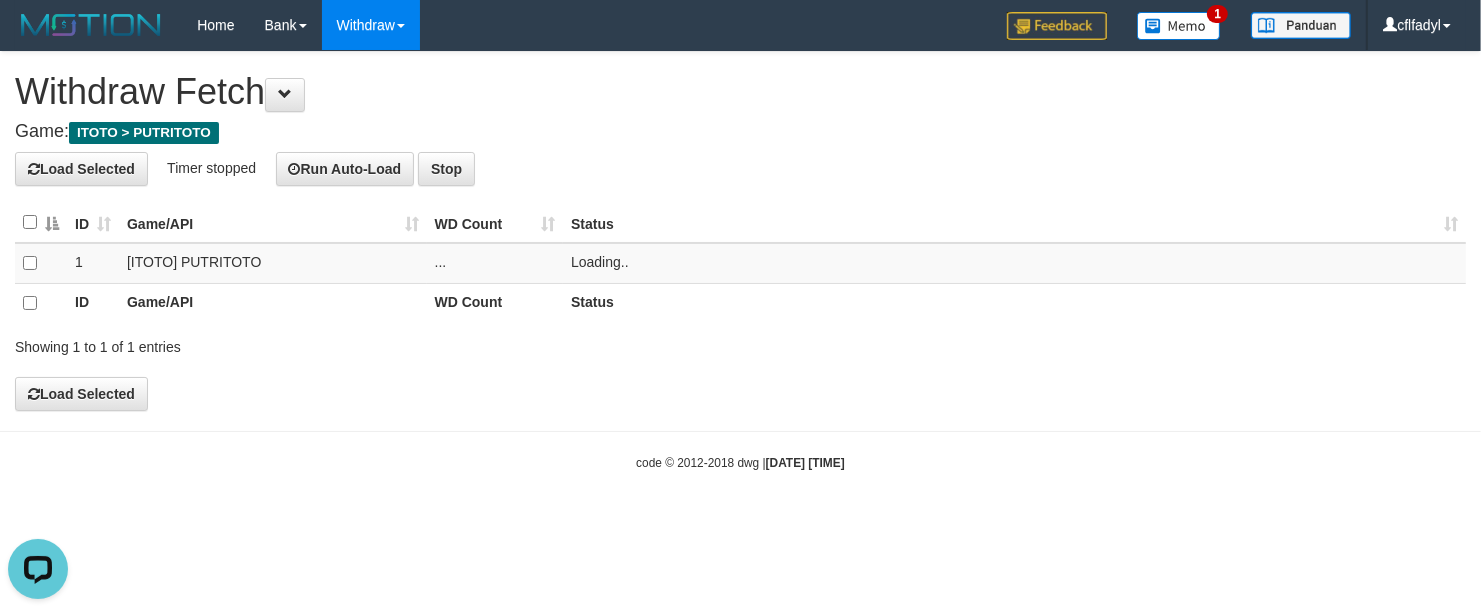click on "Withdraw Fetch" at bounding box center (740, 92) 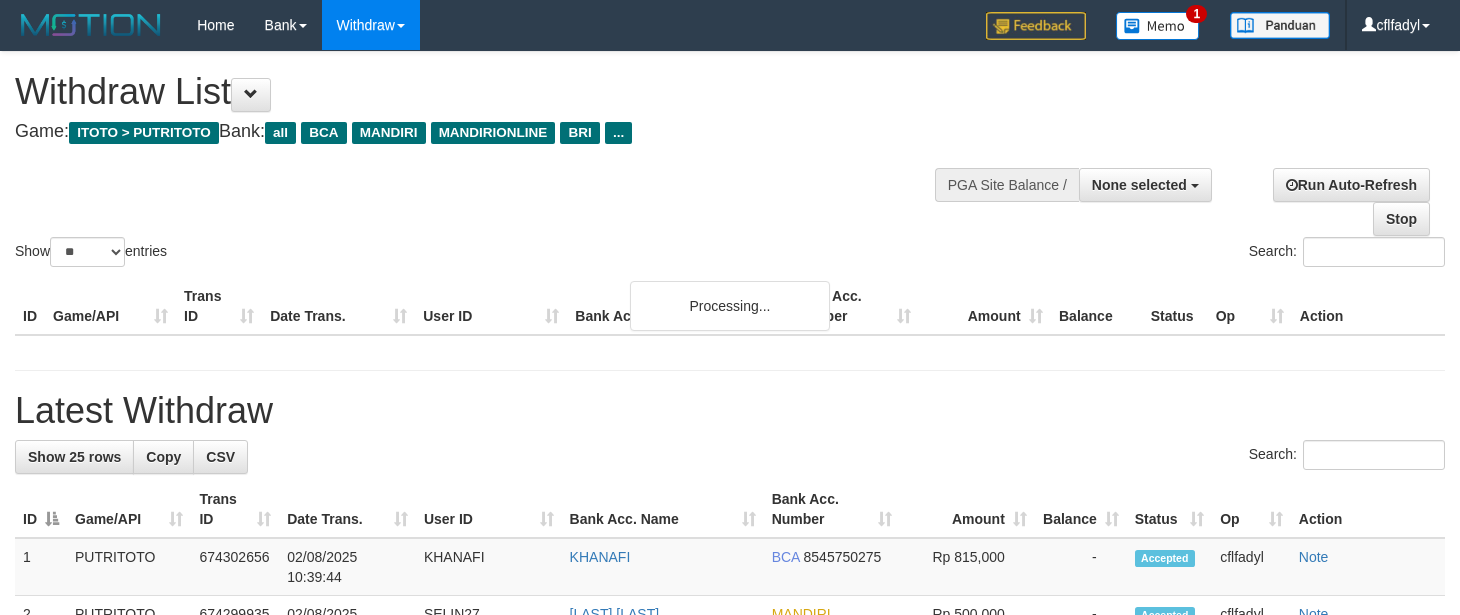 select 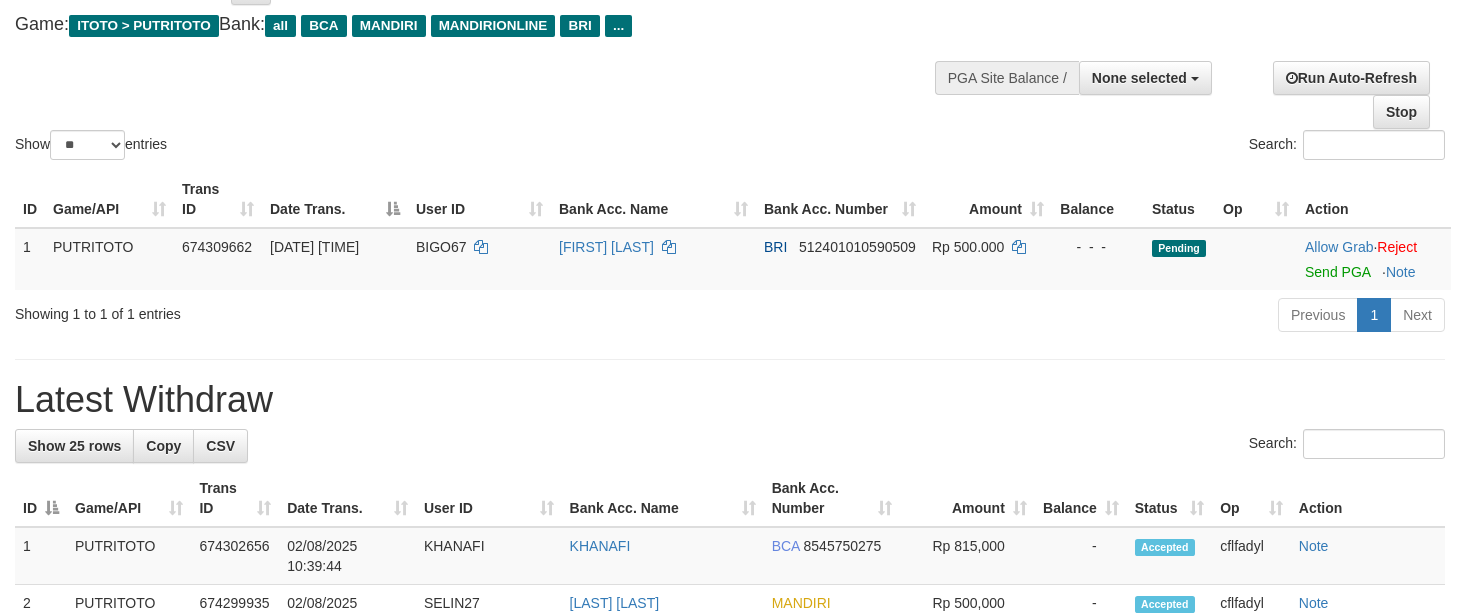 scroll, scrollTop: 140, scrollLeft: 0, axis: vertical 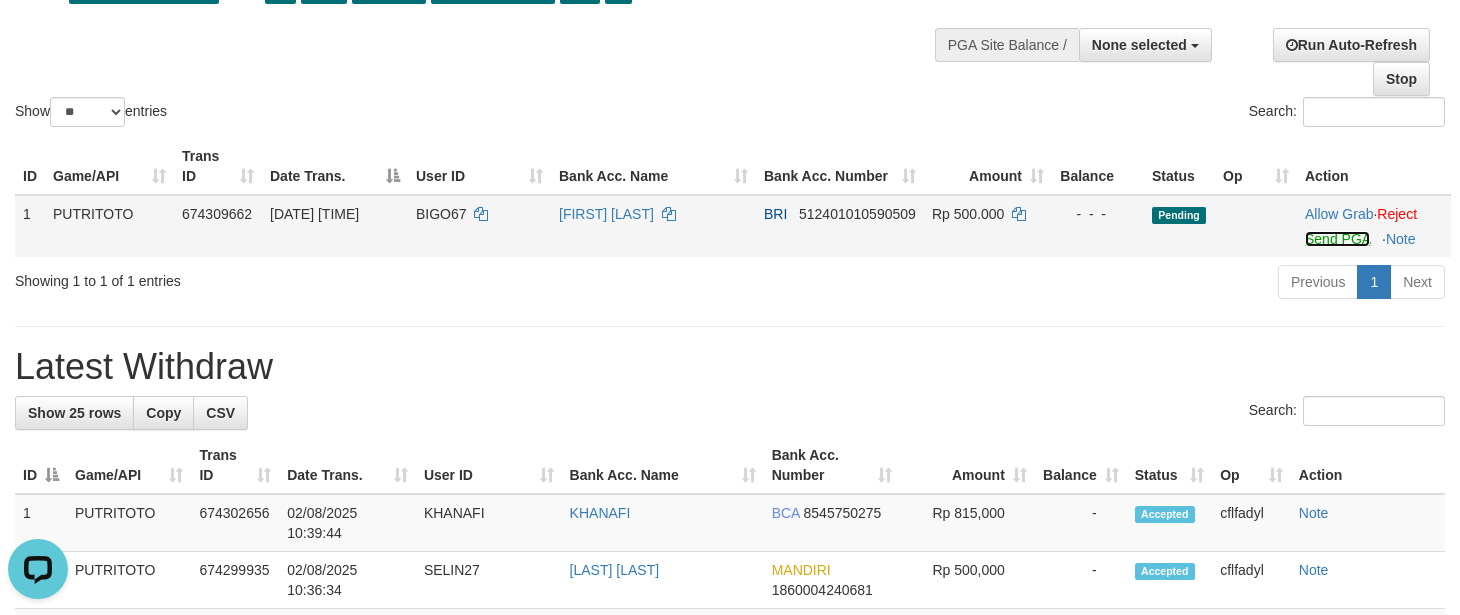 click on "Send PGA" at bounding box center [1337, 239] 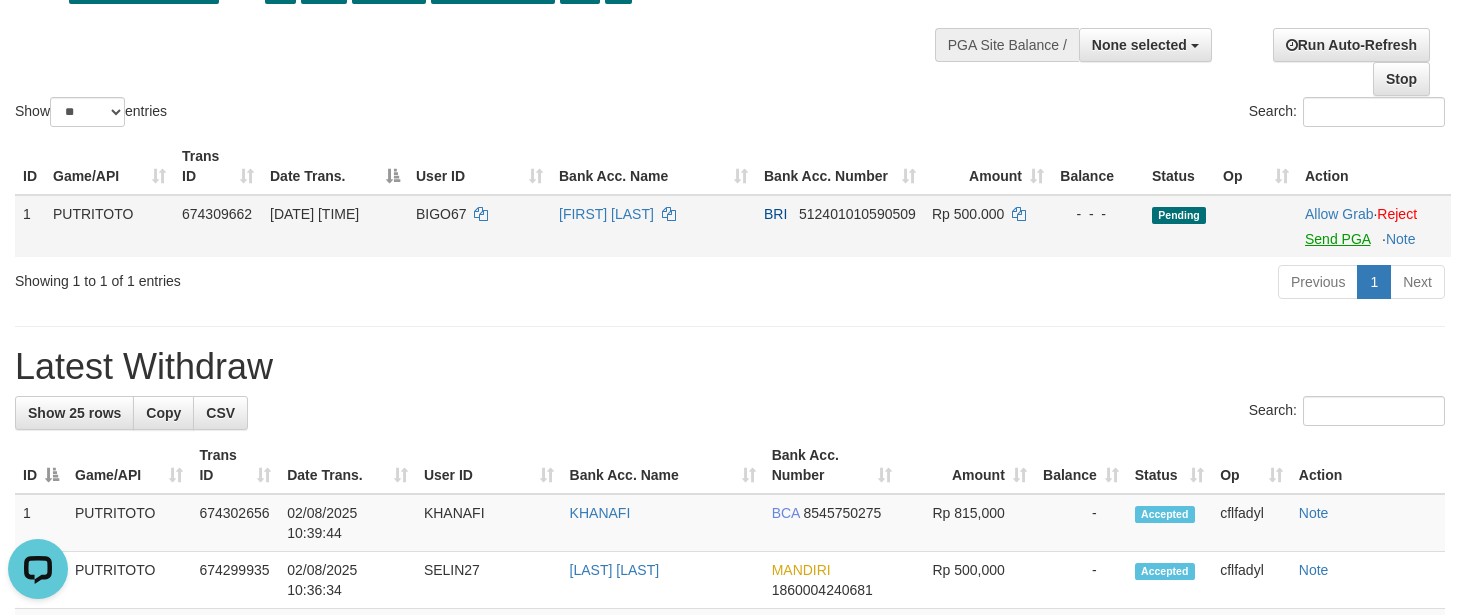 click on "Previous 1 Next" at bounding box center [1034, 284] 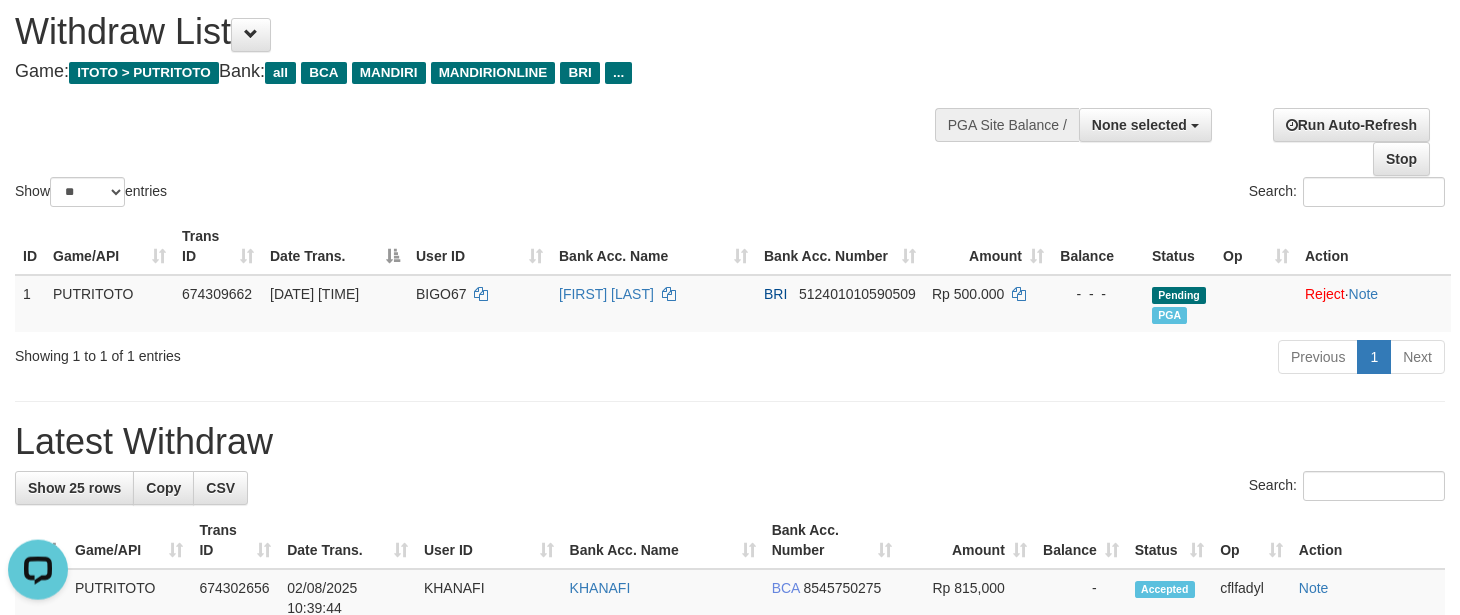 scroll, scrollTop: 0, scrollLeft: 0, axis: both 